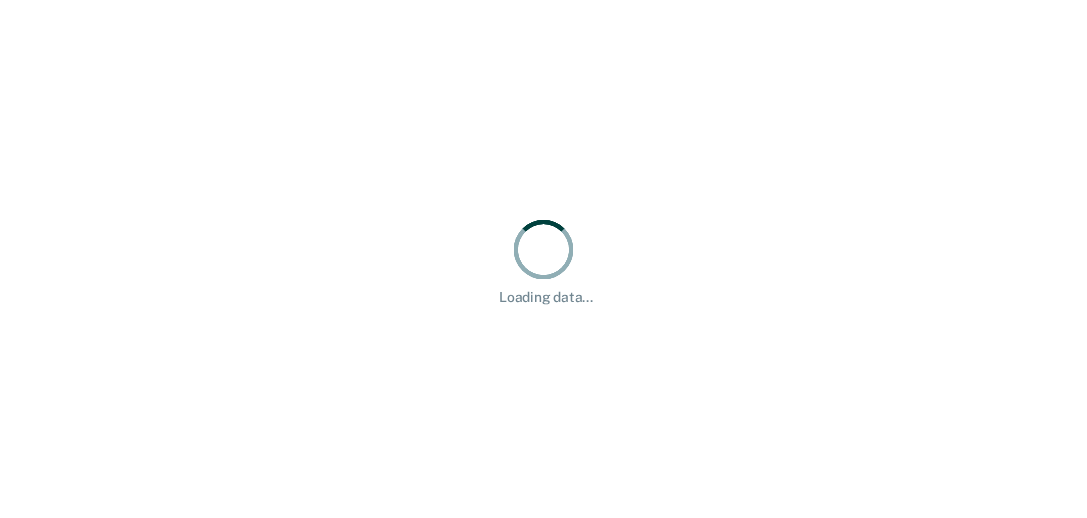 scroll, scrollTop: 0, scrollLeft: 0, axis: both 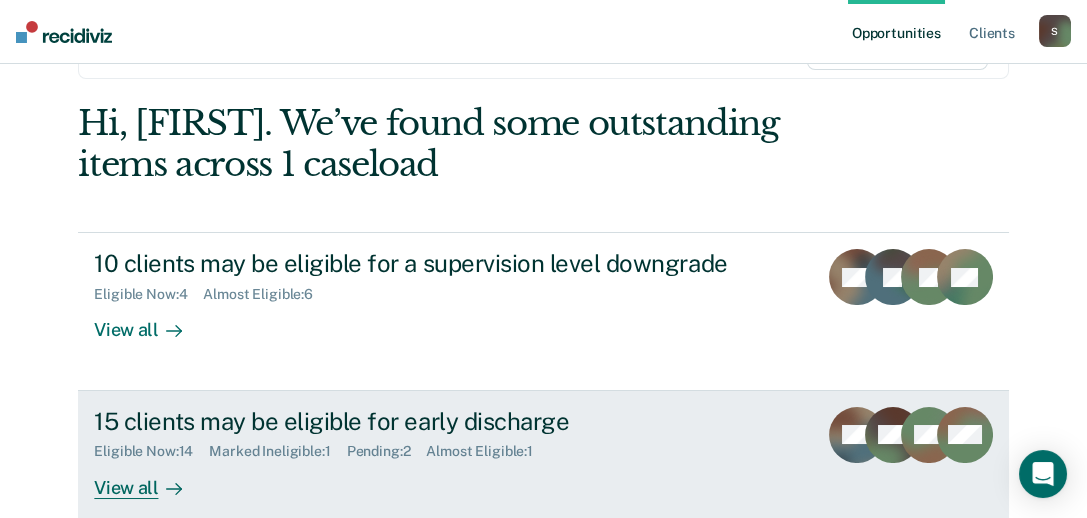 click on "15 clients may be eligible for early discharge" at bounding box center (445, 421) 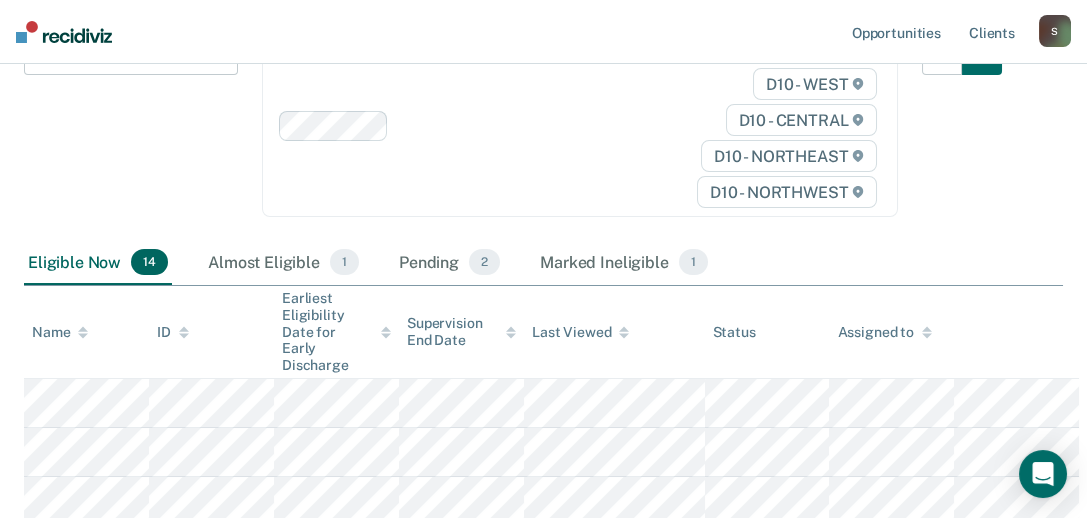 scroll, scrollTop: 299, scrollLeft: 0, axis: vertical 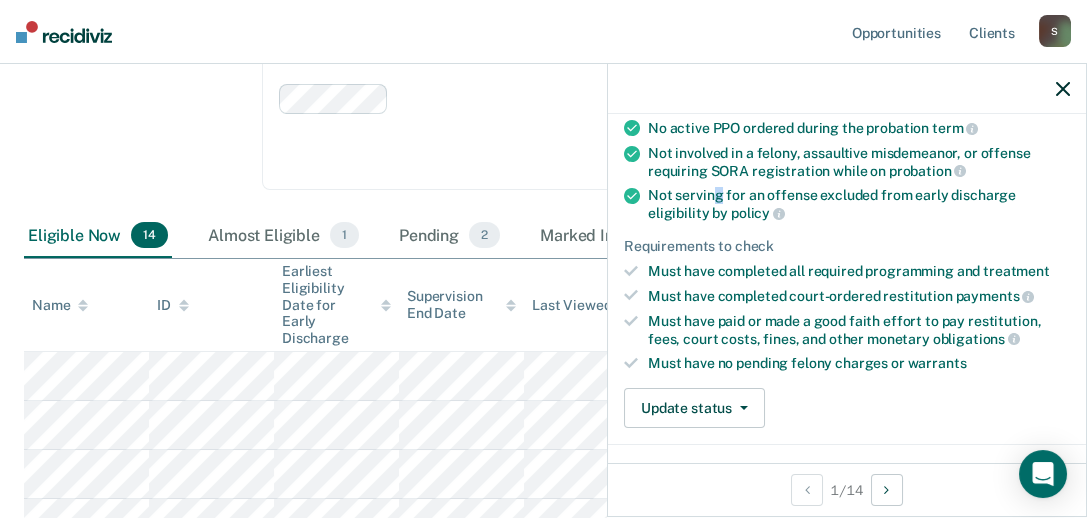 click on "Not serving for an offense excluded from early discharge eligibility by   policy" at bounding box center [859, 204] 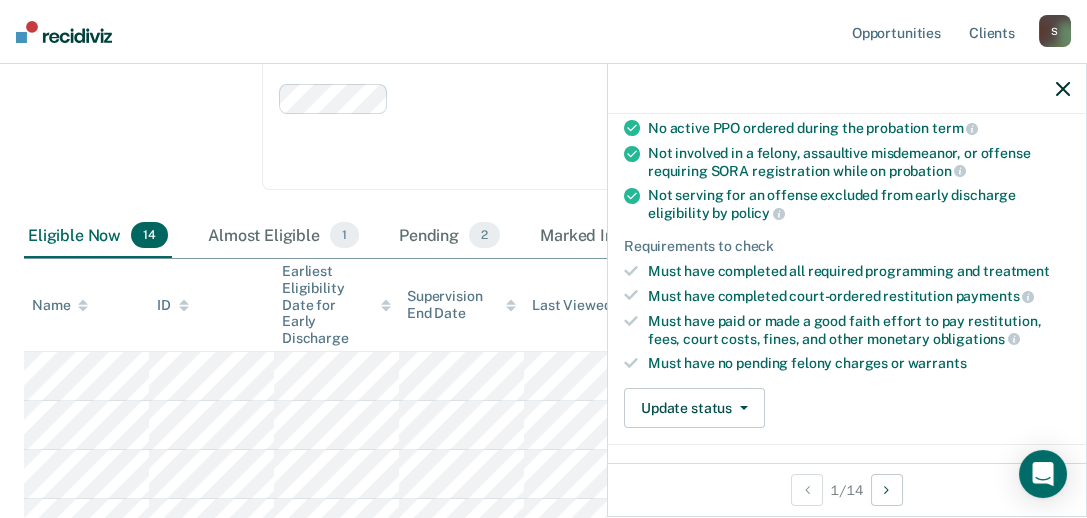 drag, startPoint x: 717, startPoint y: 199, endPoint x: 792, endPoint y: 211, distance: 75.95393 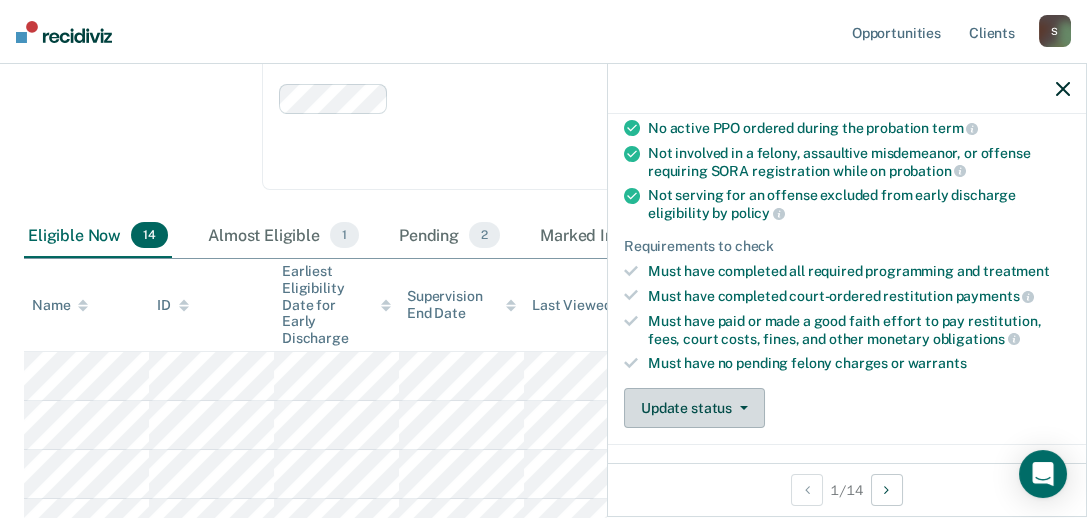 click on "Update status" at bounding box center (694, 408) 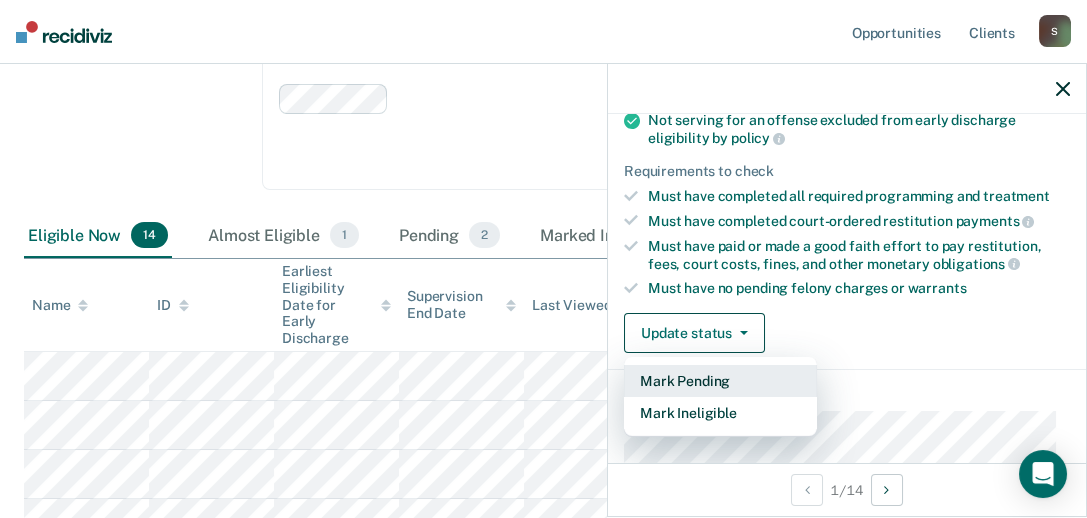 scroll, scrollTop: 303, scrollLeft: 0, axis: vertical 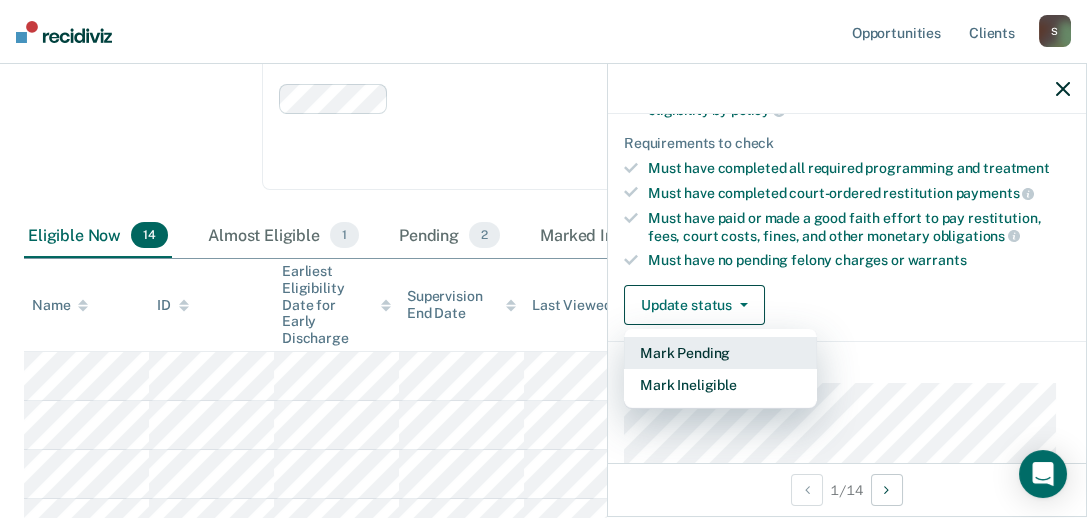 click on "Mark Pending" at bounding box center (720, 353) 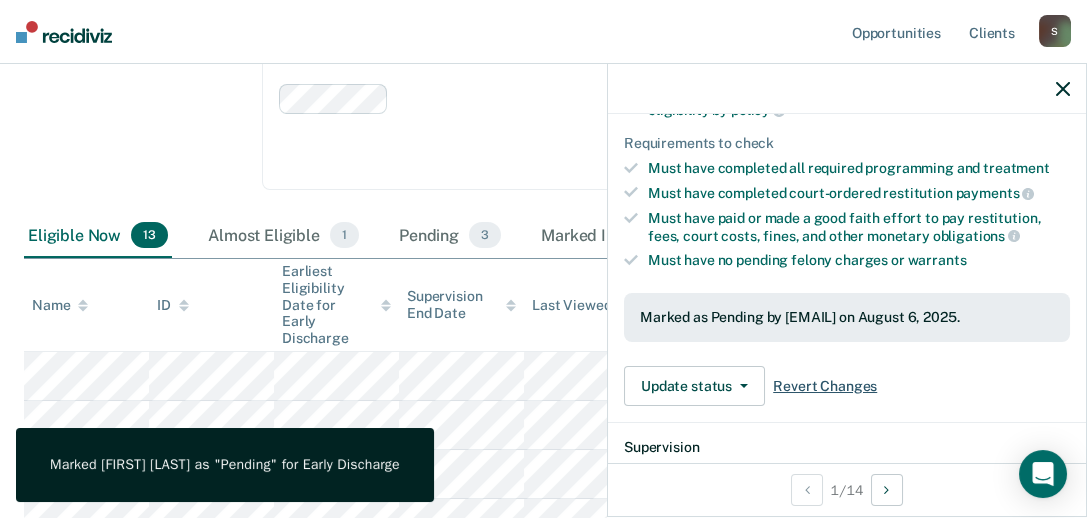 click on "Revert Changes" at bounding box center [825, 386] 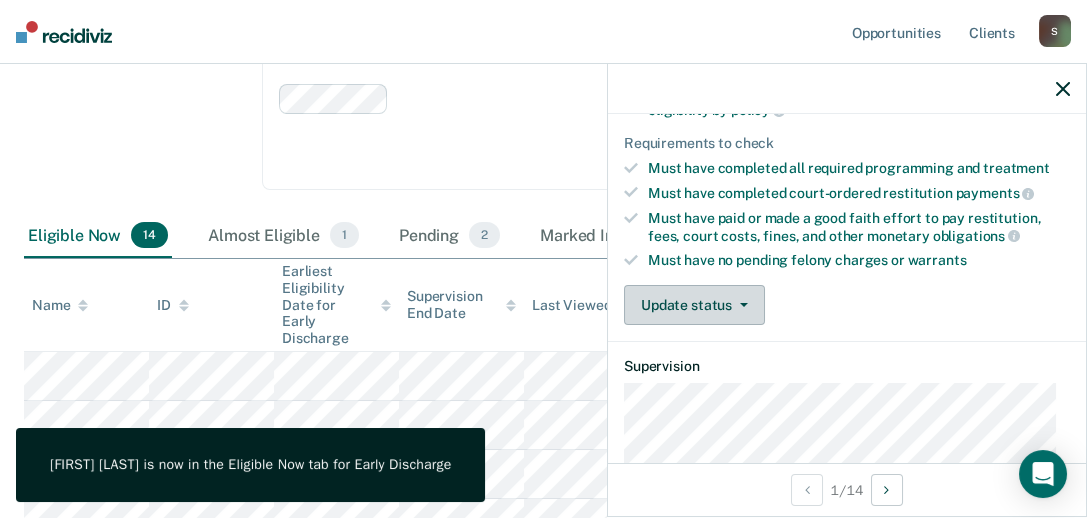 click 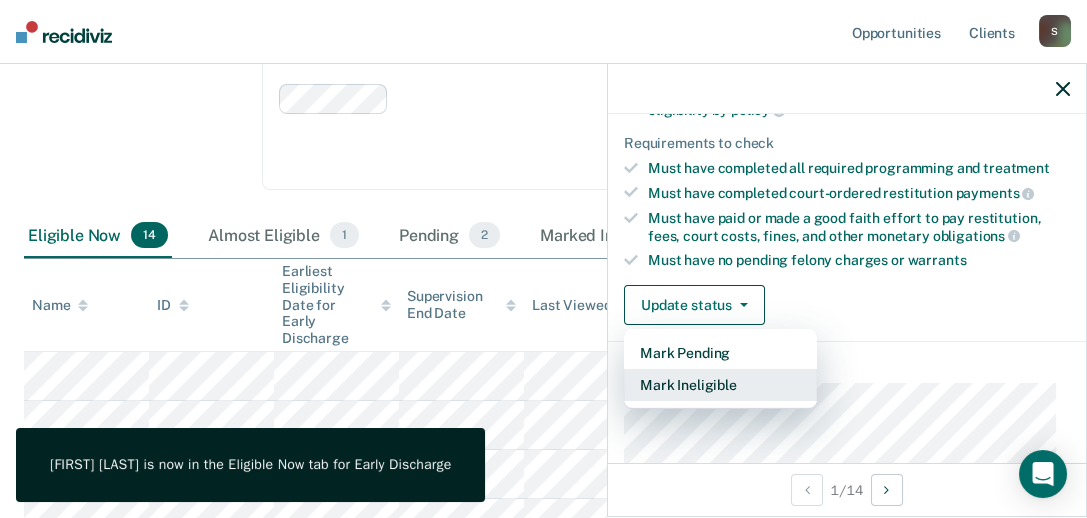 click on "Mark Ineligible" at bounding box center [720, 385] 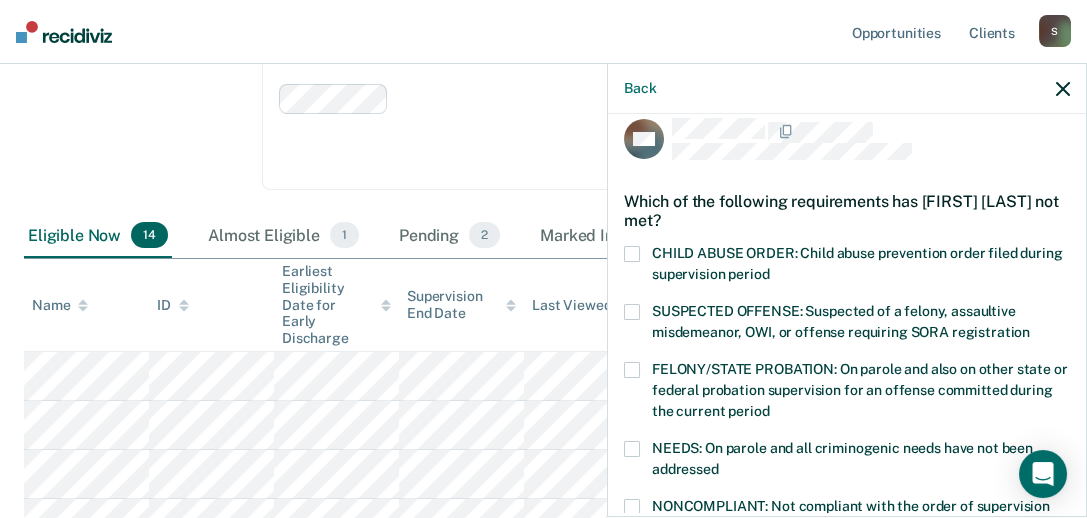 scroll, scrollTop: 0, scrollLeft: 0, axis: both 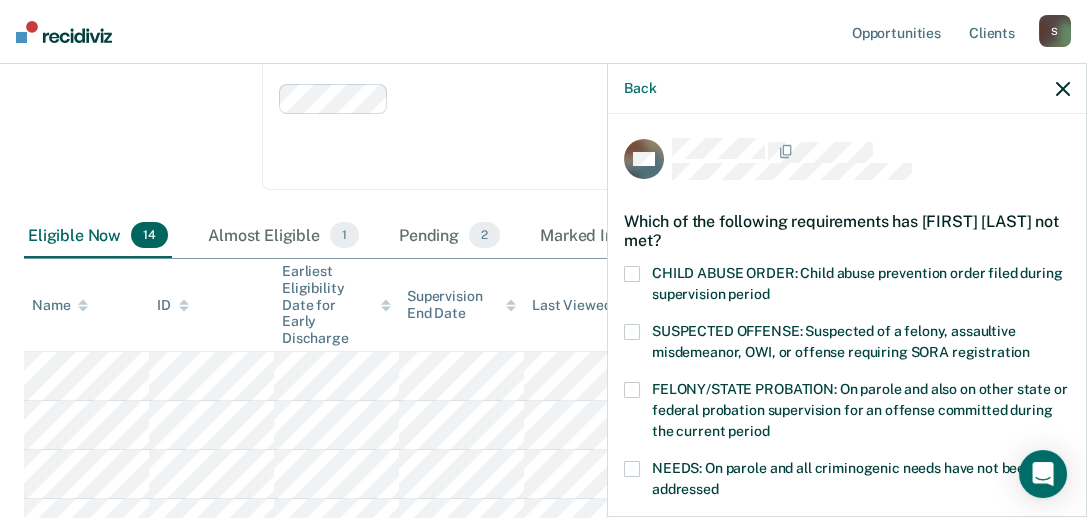 click 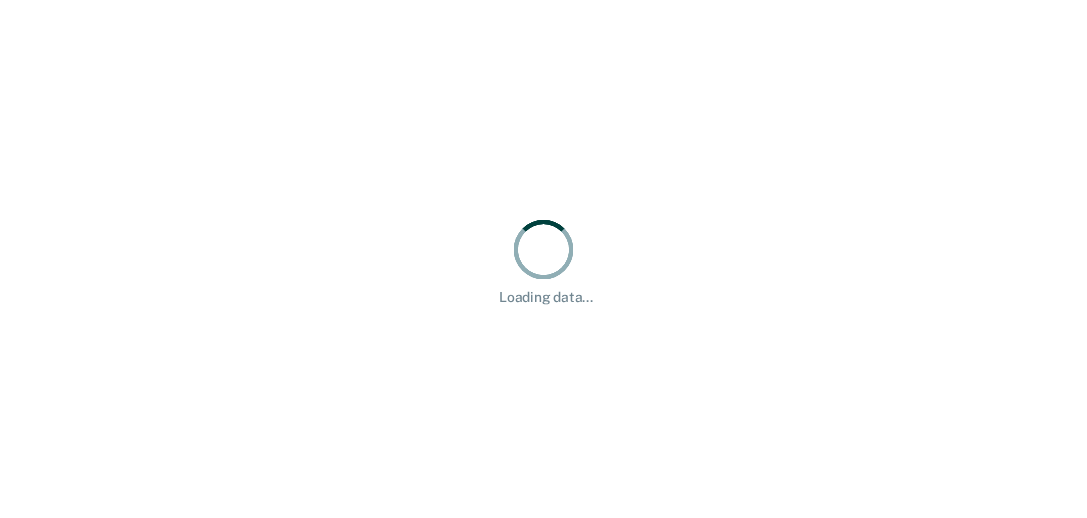 scroll, scrollTop: 0, scrollLeft: 0, axis: both 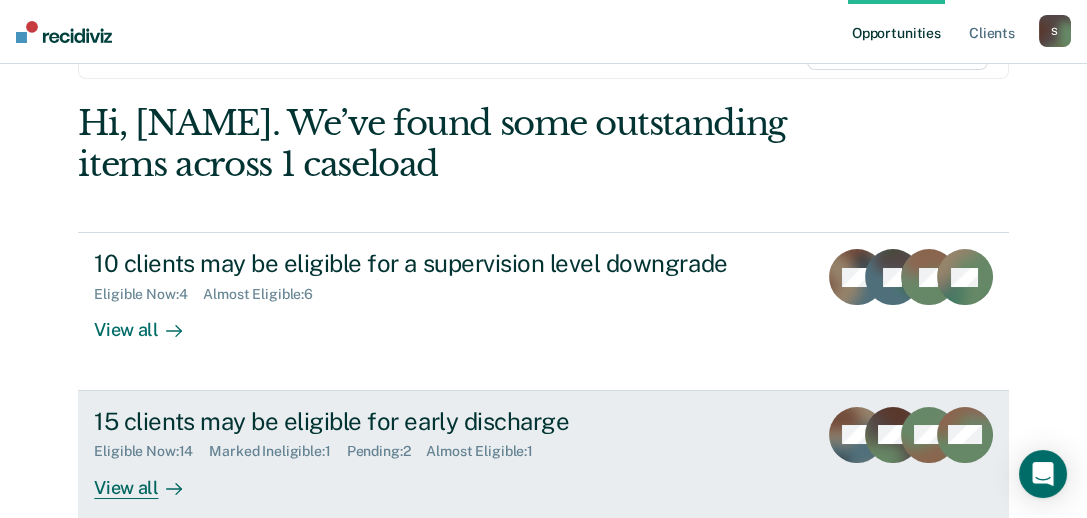 click on "View all" at bounding box center (150, 479) 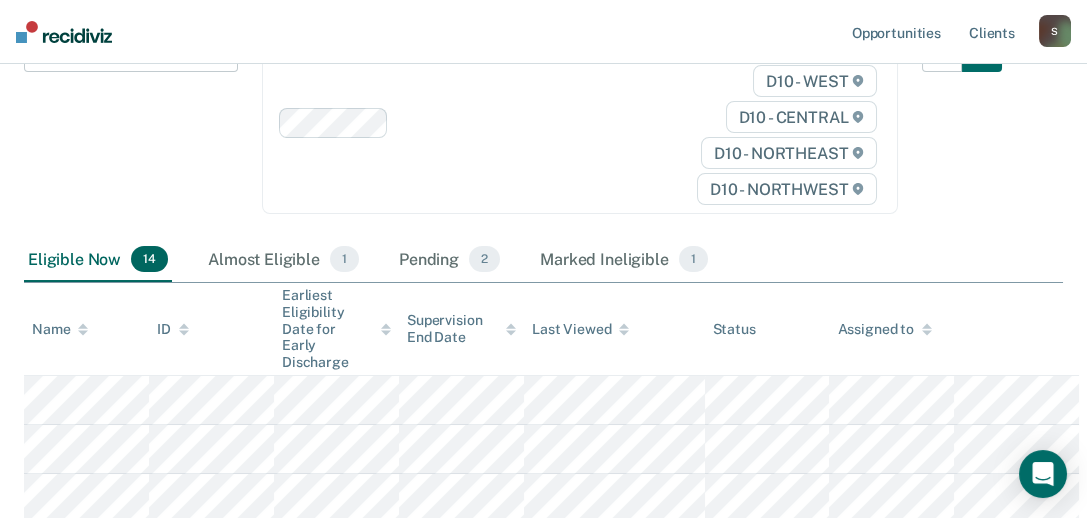 scroll, scrollTop: 299, scrollLeft: 0, axis: vertical 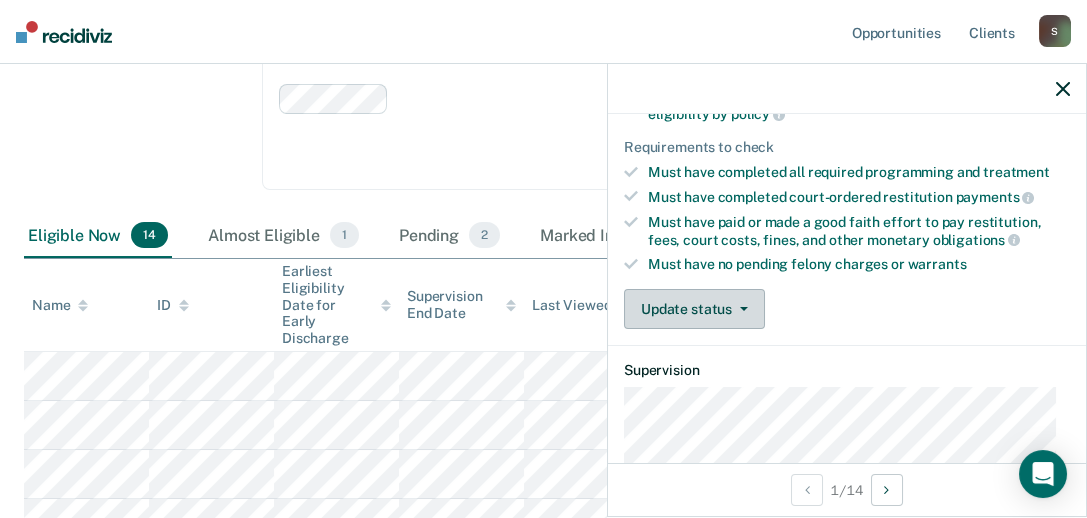 click on "Update status" at bounding box center (694, 309) 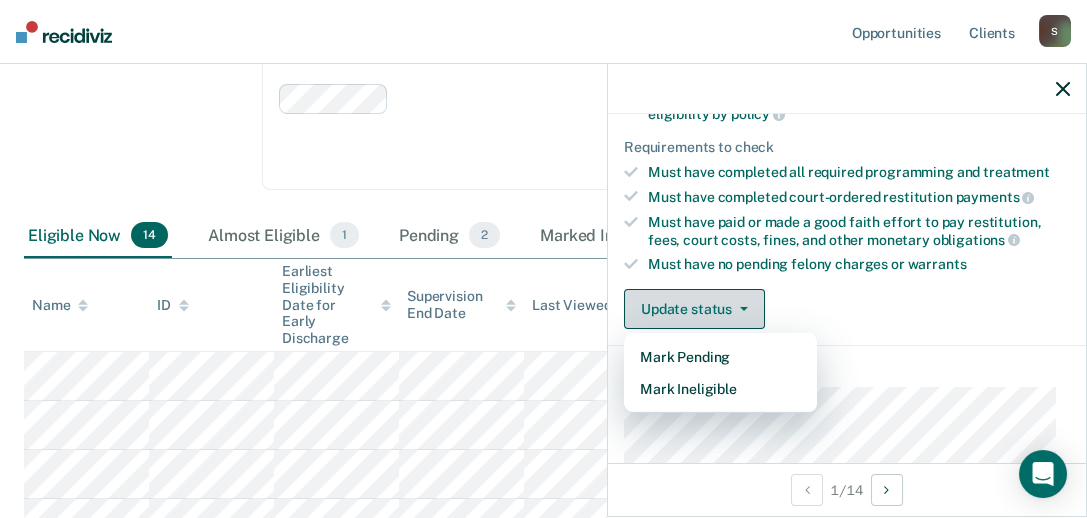 click on "Update status" at bounding box center [694, 309] 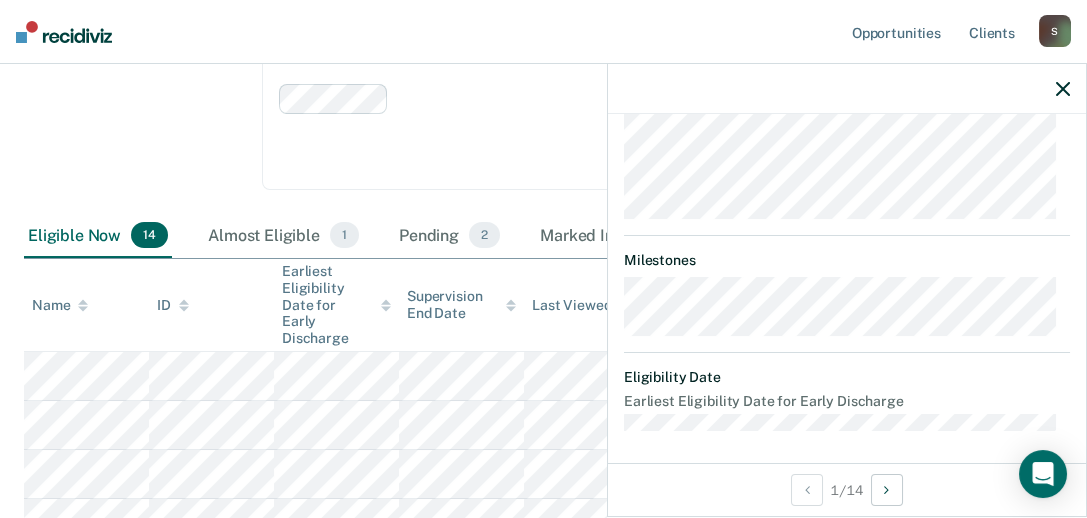scroll, scrollTop: 641, scrollLeft: 0, axis: vertical 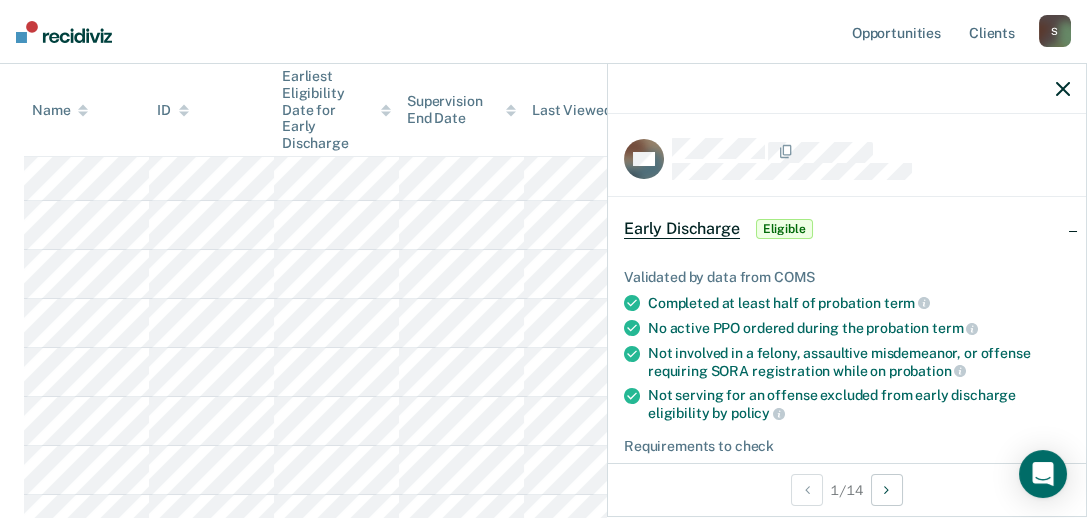 click on "Early Discharge" at bounding box center [682, 229] 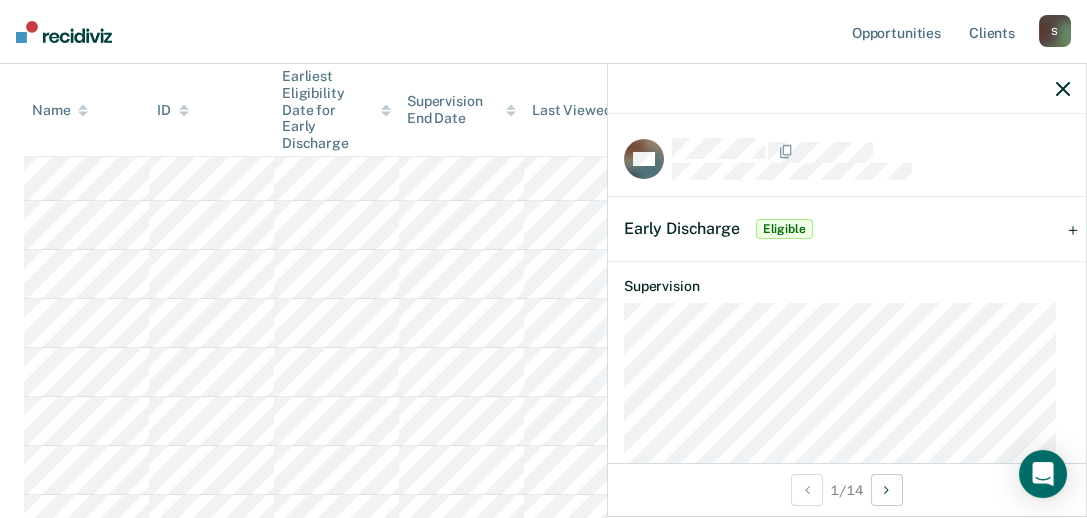 click on "Eligible" at bounding box center [784, 229] 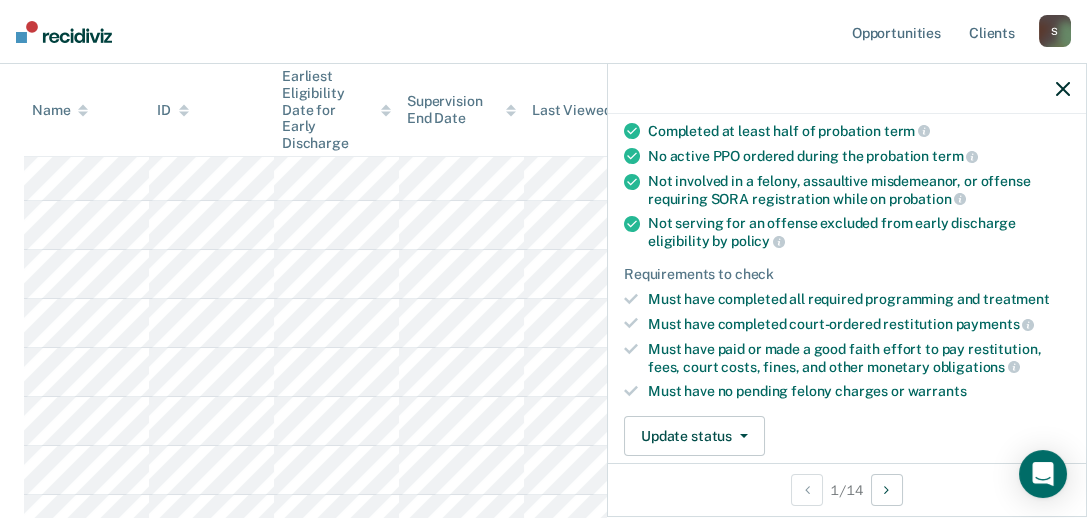 scroll, scrollTop: 200, scrollLeft: 0, axis: vertical 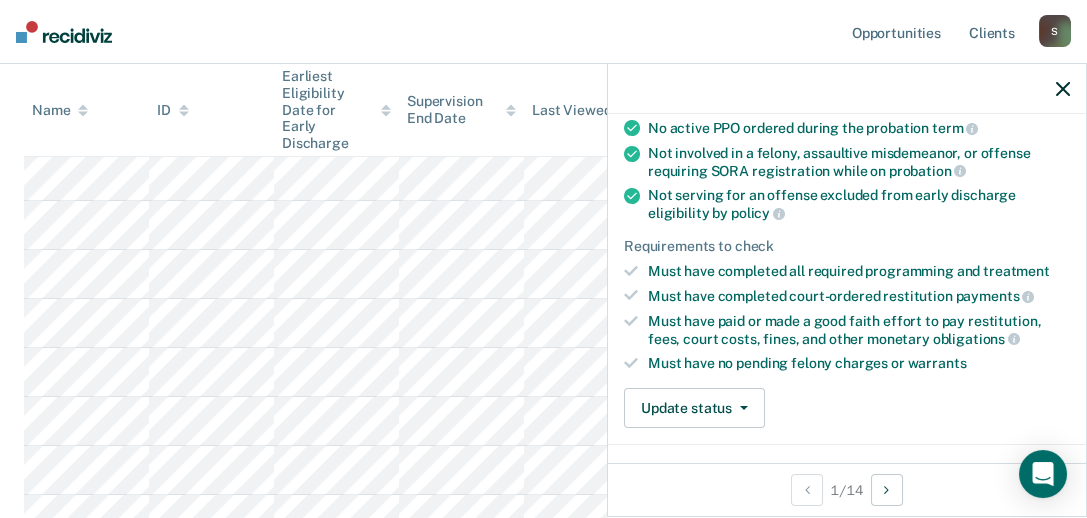 click on "Must have no pending felony charges or   warrants" at bounding box center [859, 363] 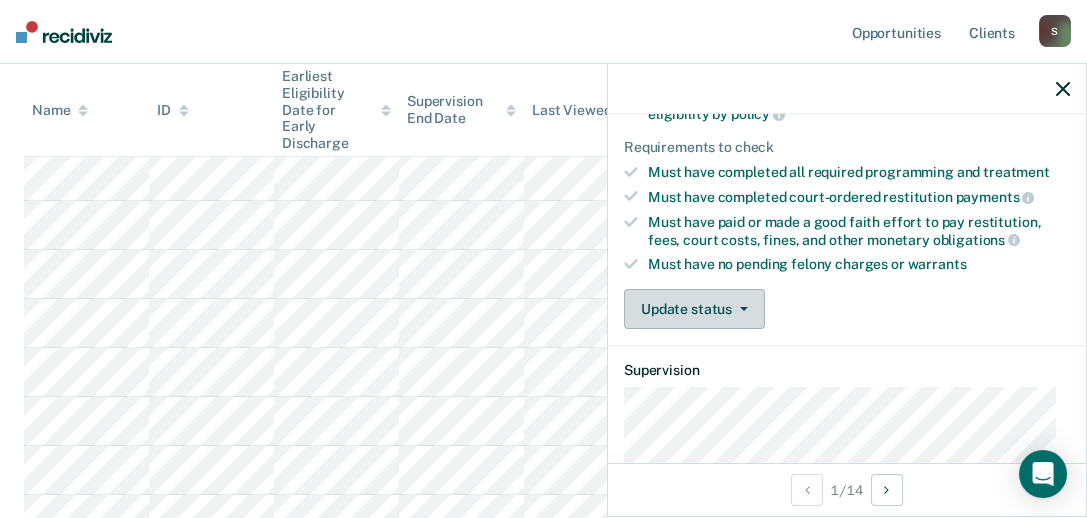 click on "Update status" at bounding box center (694, 309) 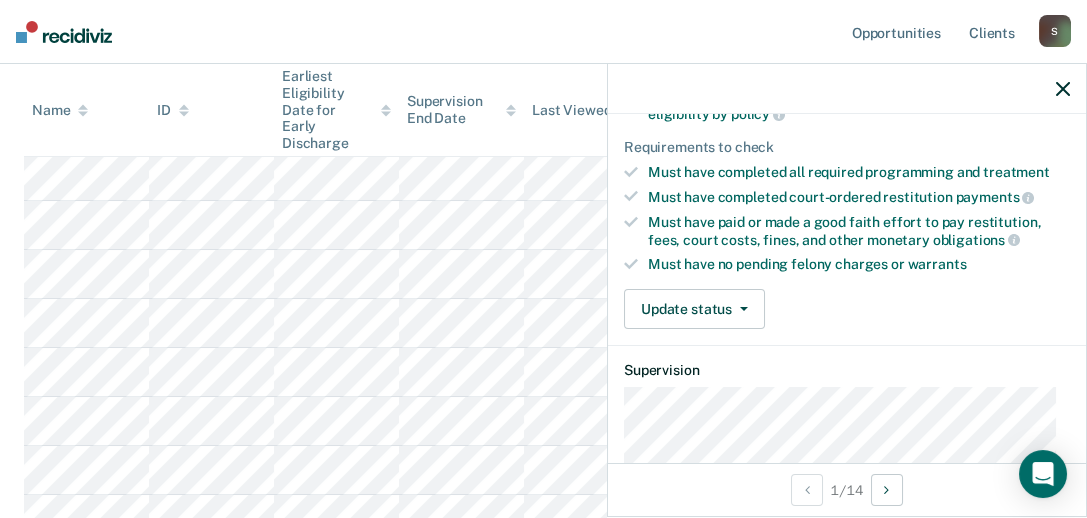 click on "Update status Mark Pending Mark Ineligible" at bounding box center (847, 309) 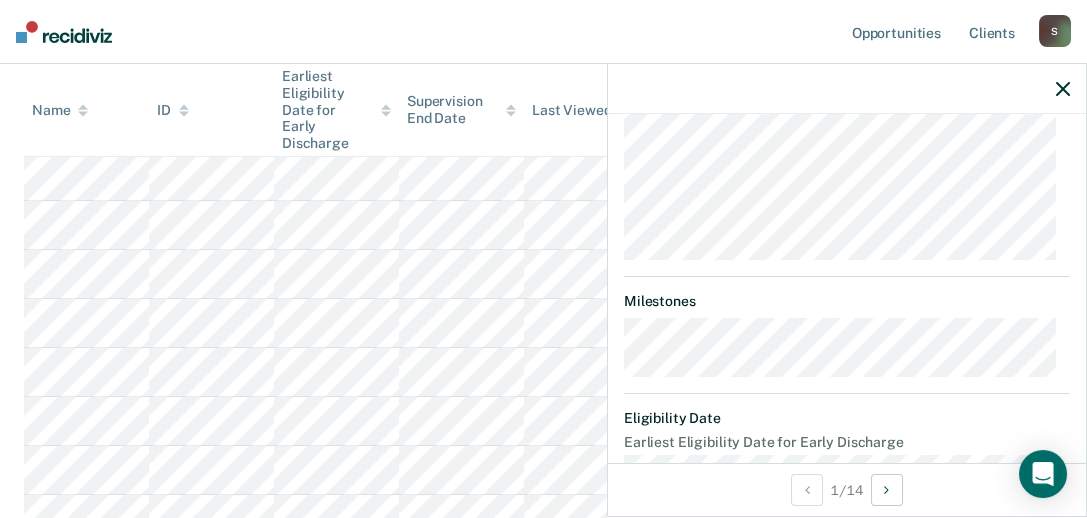 scroll, scrollTop: 641, scrollLeft: 0, axis: vertical 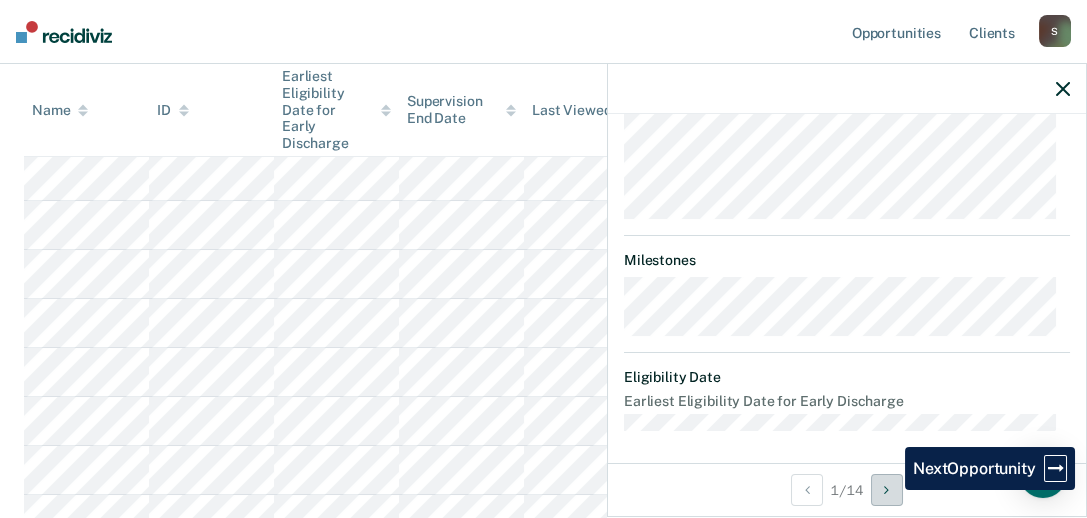 click at bounding box center (886, 490) 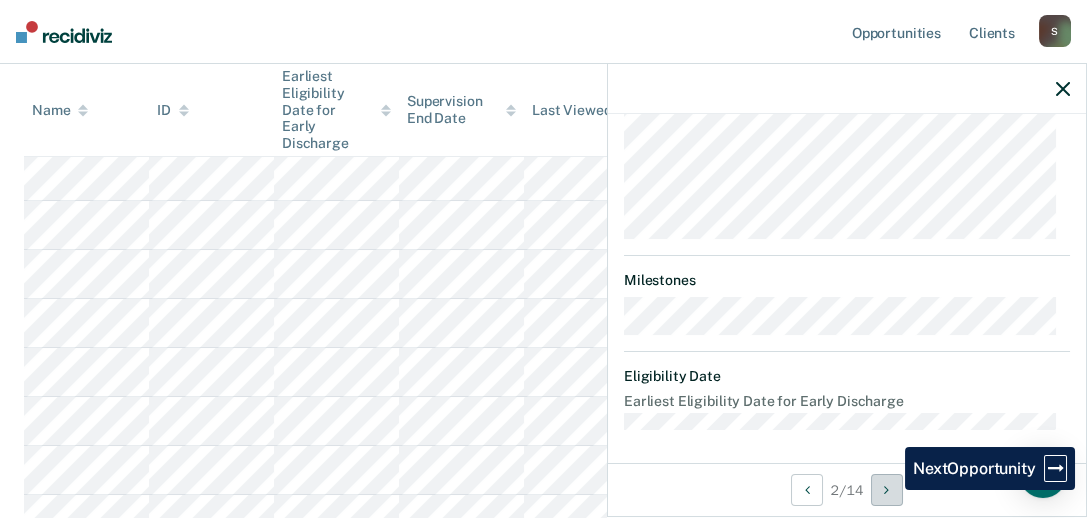 click at bounding box center [886, 490] 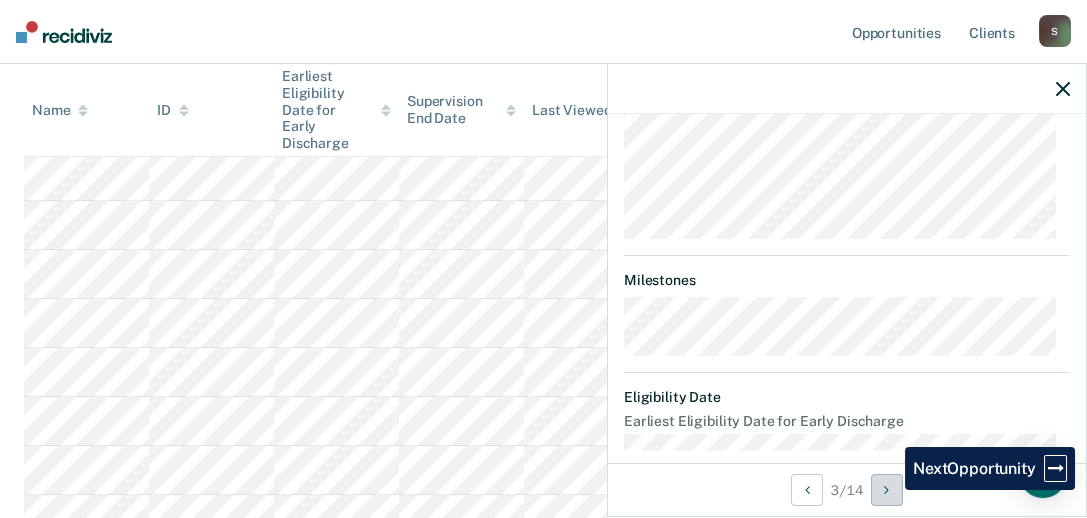 scroll, scrollTop: 641, scrollLeft: 0, axis: vertical 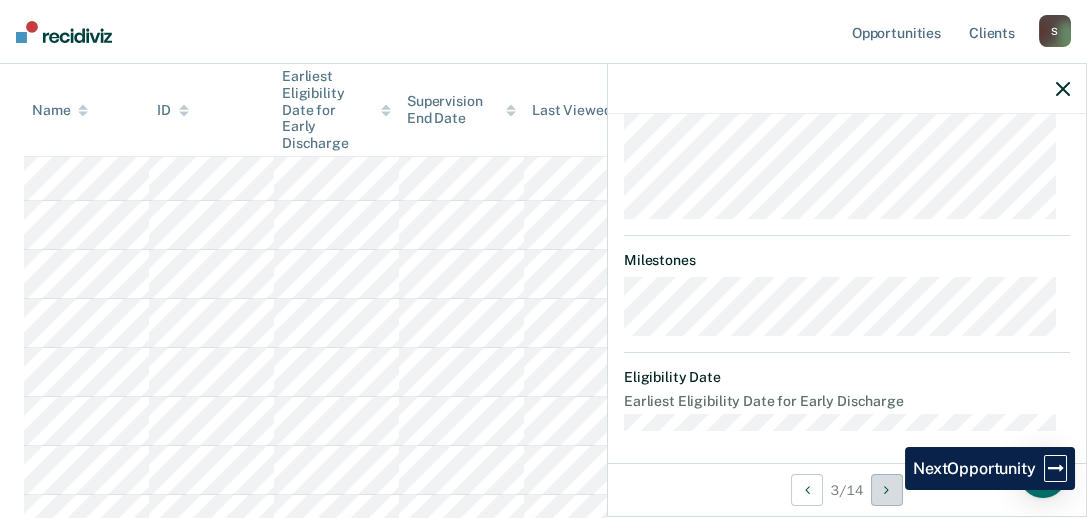 click at bounding box center [886, 490] 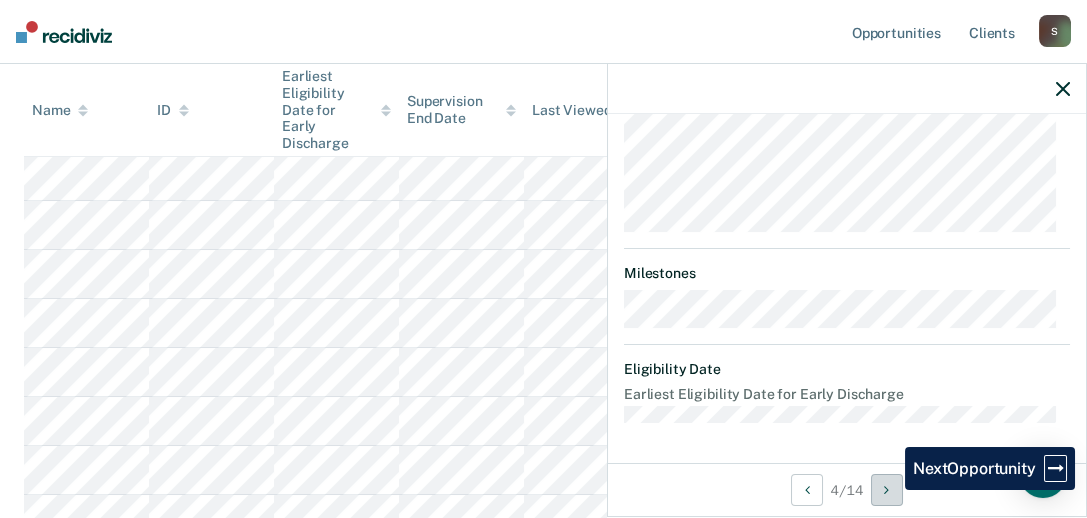 scroll, scrollTop: 621, scrollLeft: 0, axis: vertical 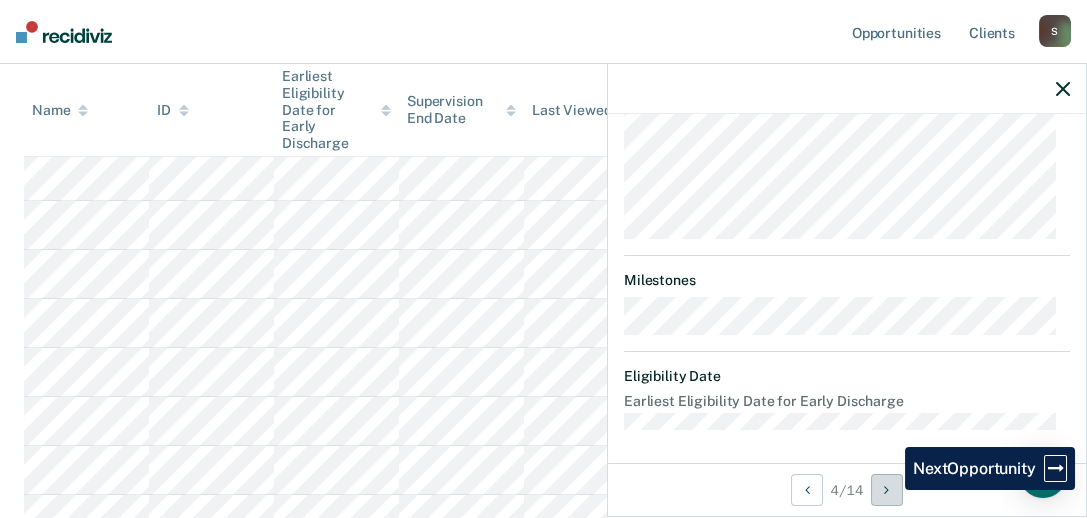 click at bounding box center (886, 490) 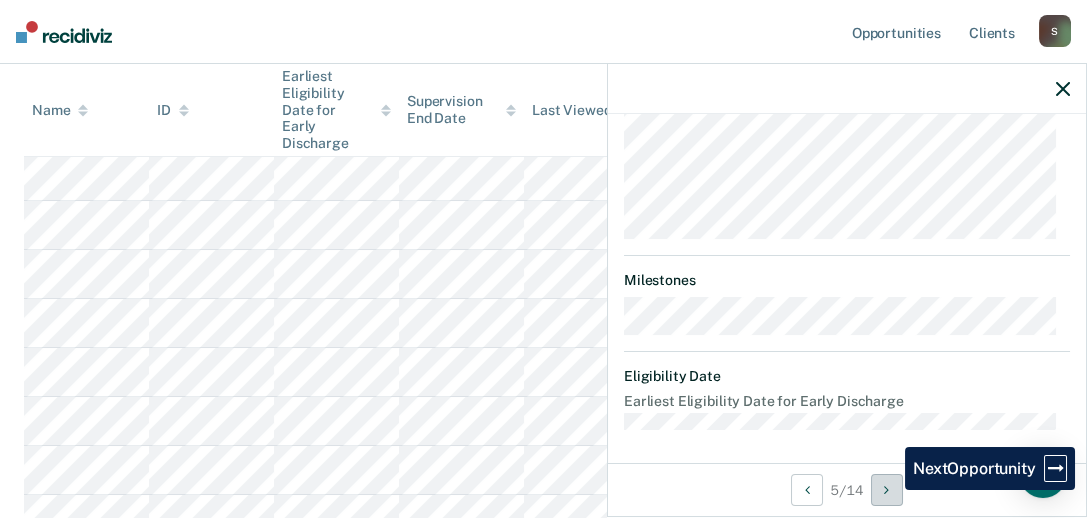 click at bounding box center (886, 490) 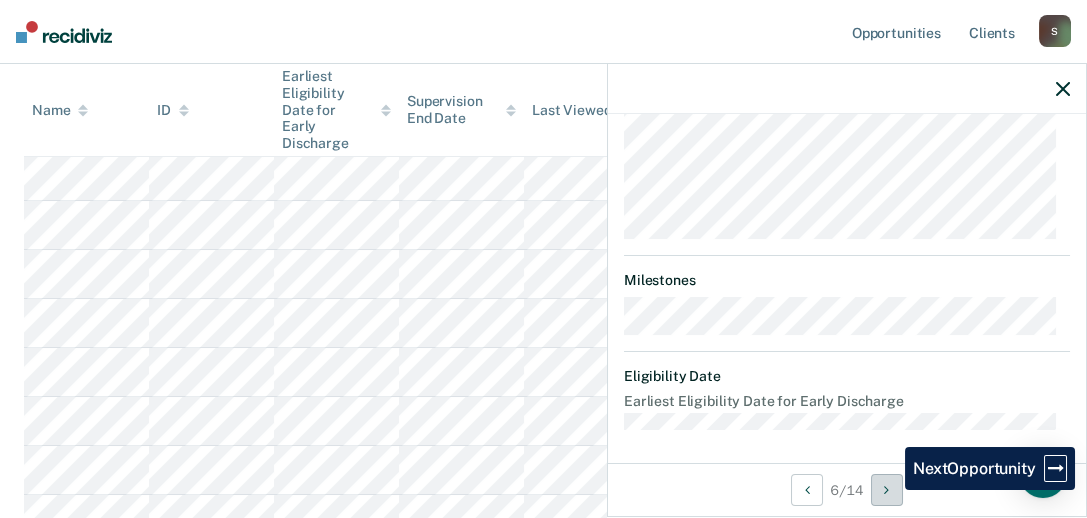 click at bounding box center [886, 490] 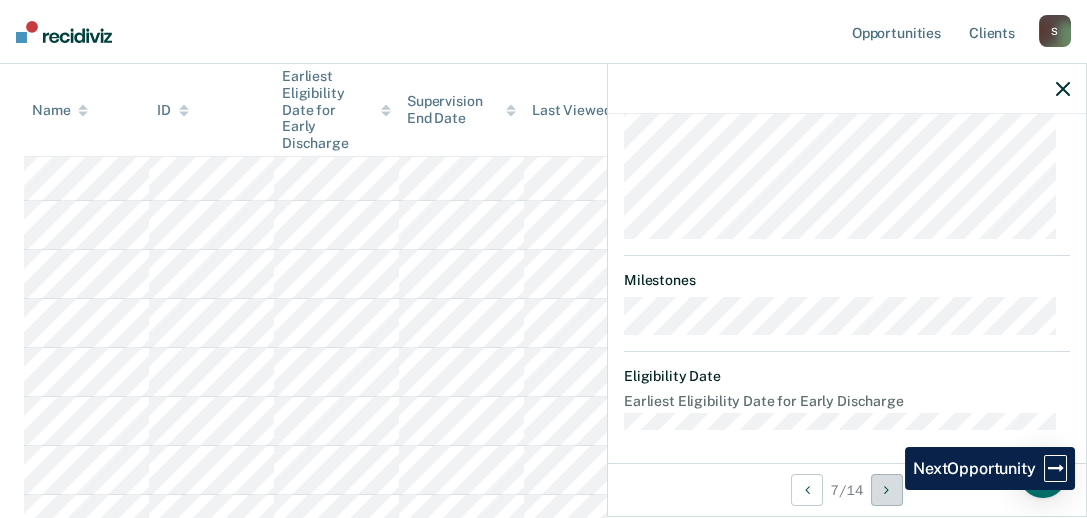 click at bounding box center (886, 490) 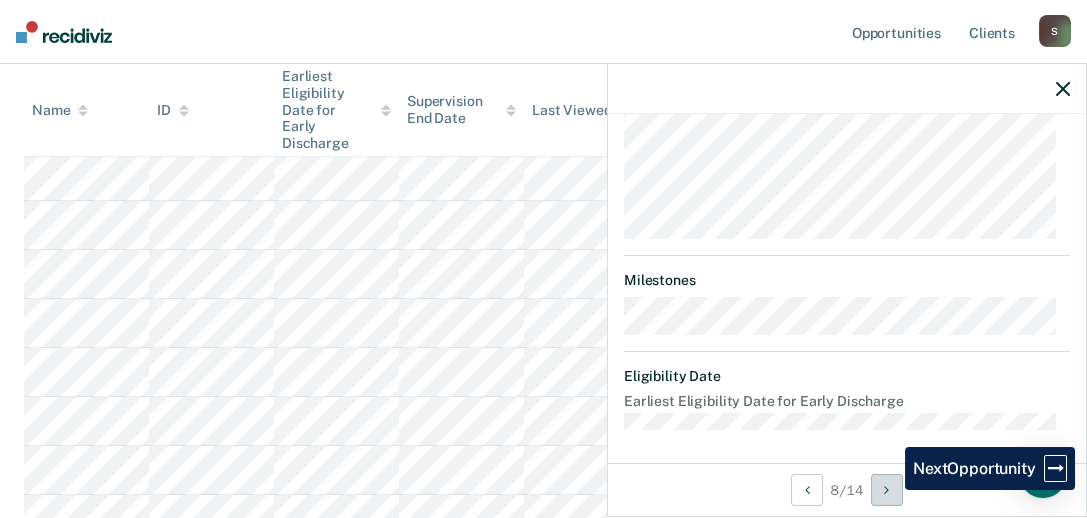 click at bounding box center (886, 490) 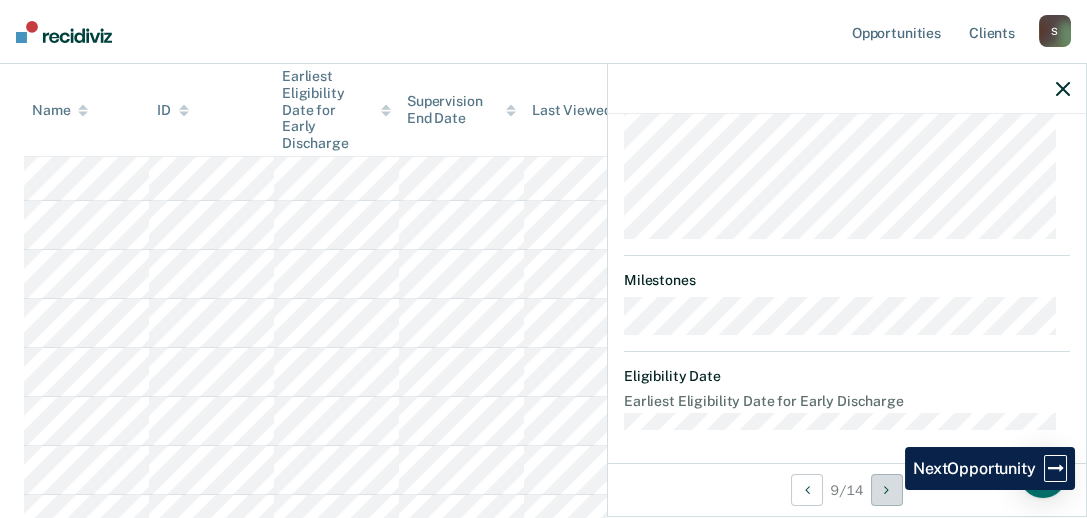 click at bounding box center (886, 490) 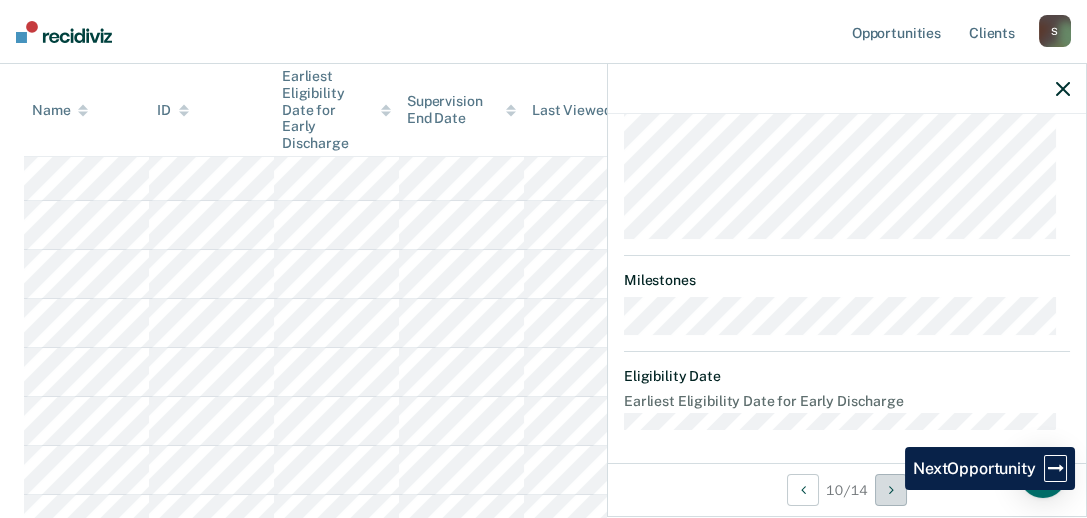 click at bounding box center [891, 490] 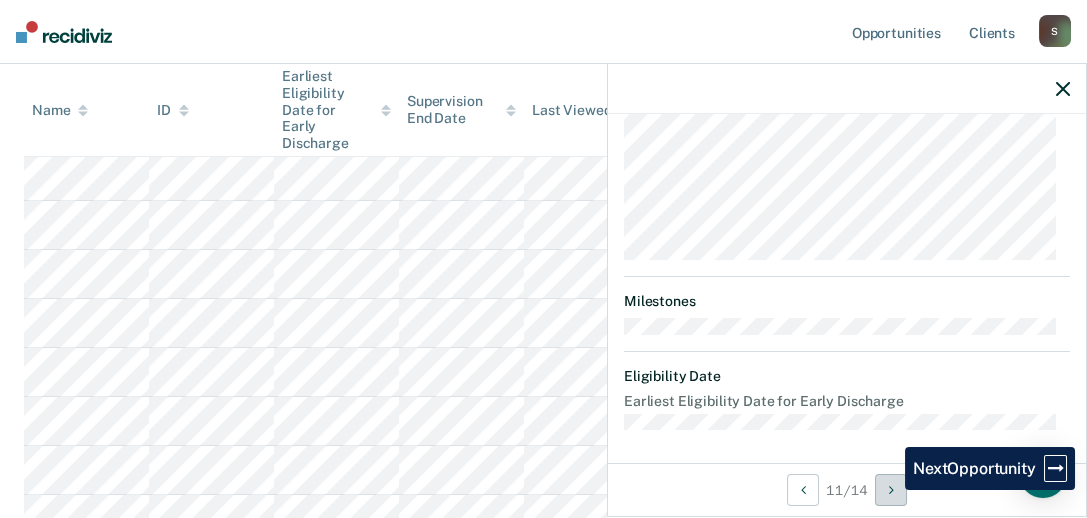 click at bounding box center [891, 490] 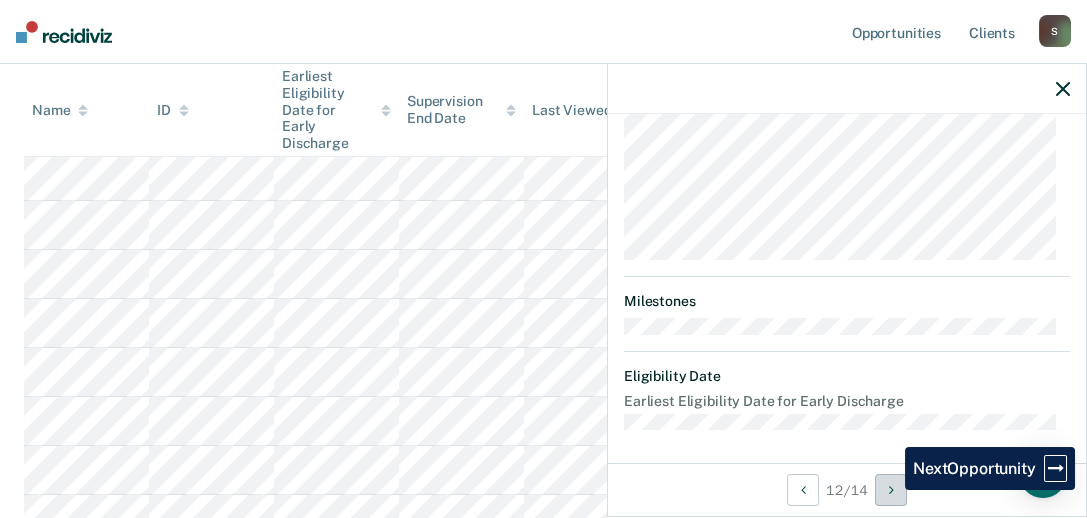 click at bounding box center [891, 490] 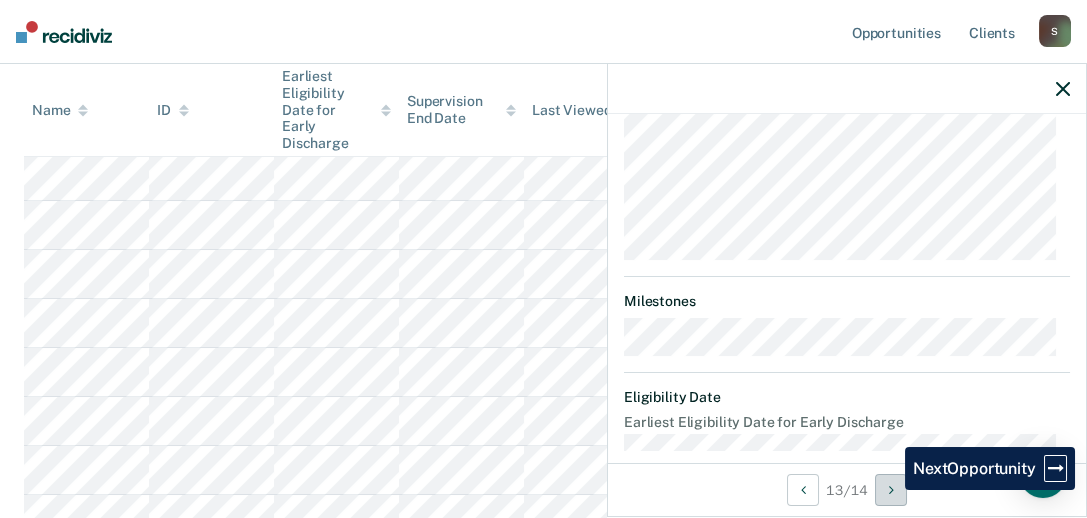 scroll, scrollTop: 621, scrollLeft: 0, axis: vertical 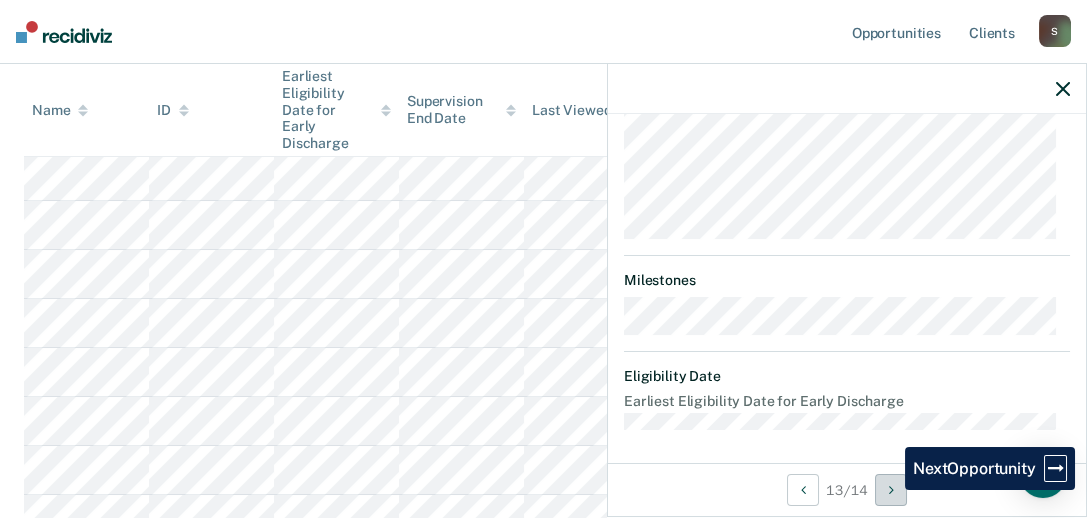 click at bounding box center [891, 490] 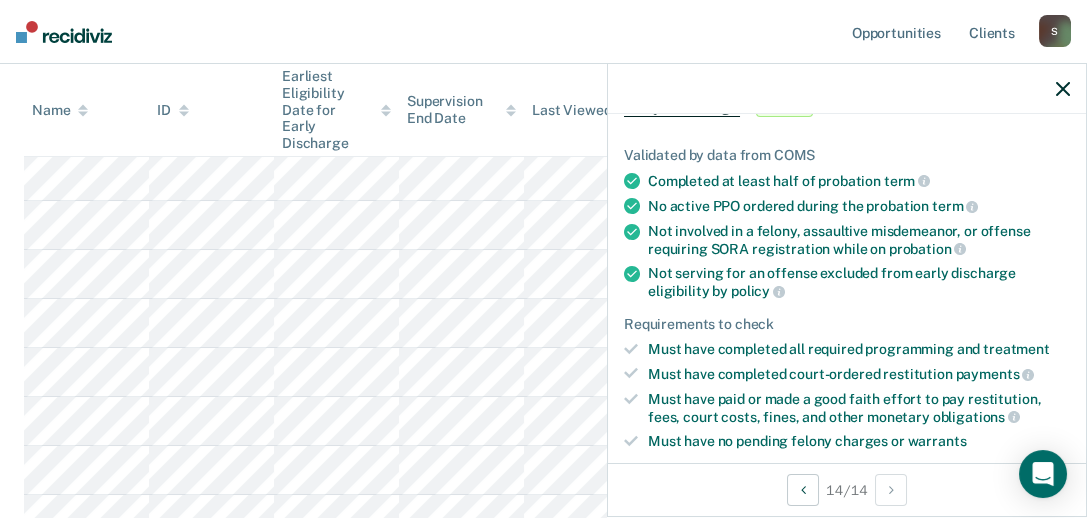 scroll, scrollTop: 21, scrollLeft: 0, axis: vertical 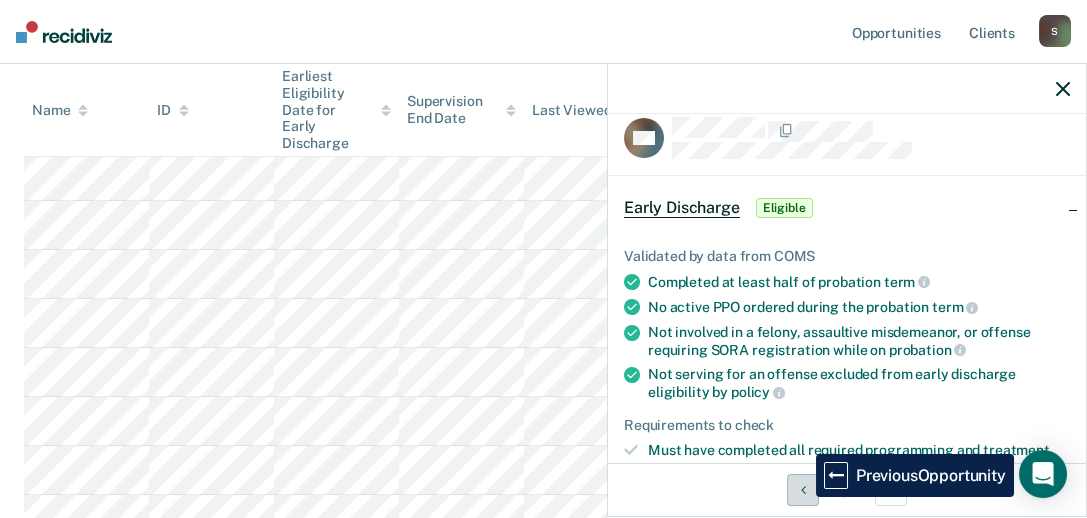 click at bounding box center (803, 490) 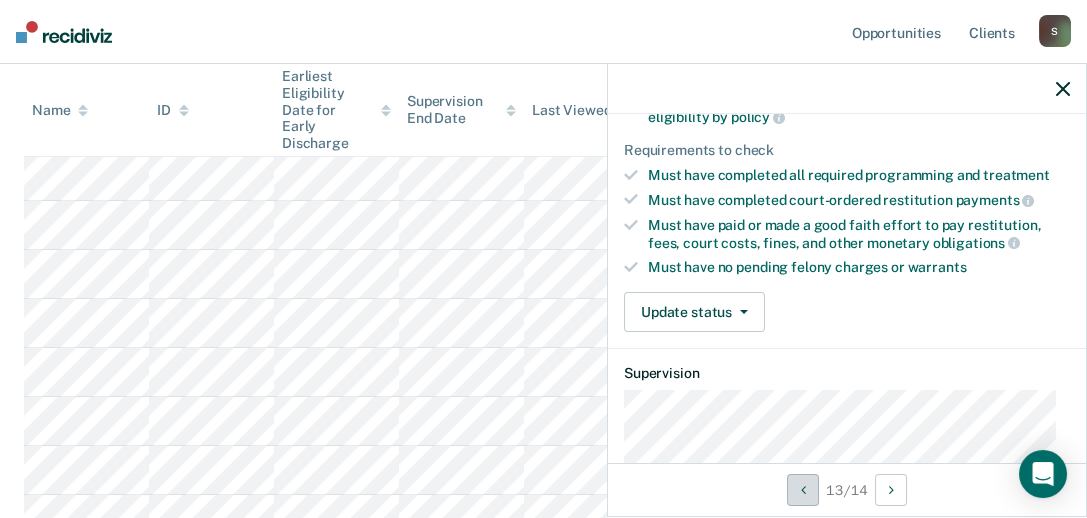 scroll, scrollTop: 321, scrollLeft: 0, axis: vertical 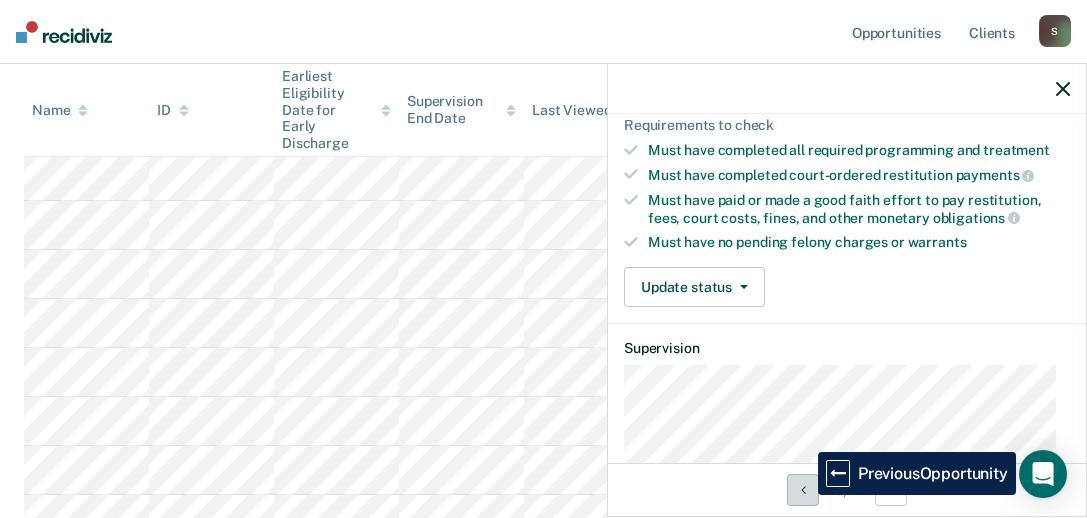 click at bounding box center [803, 490] 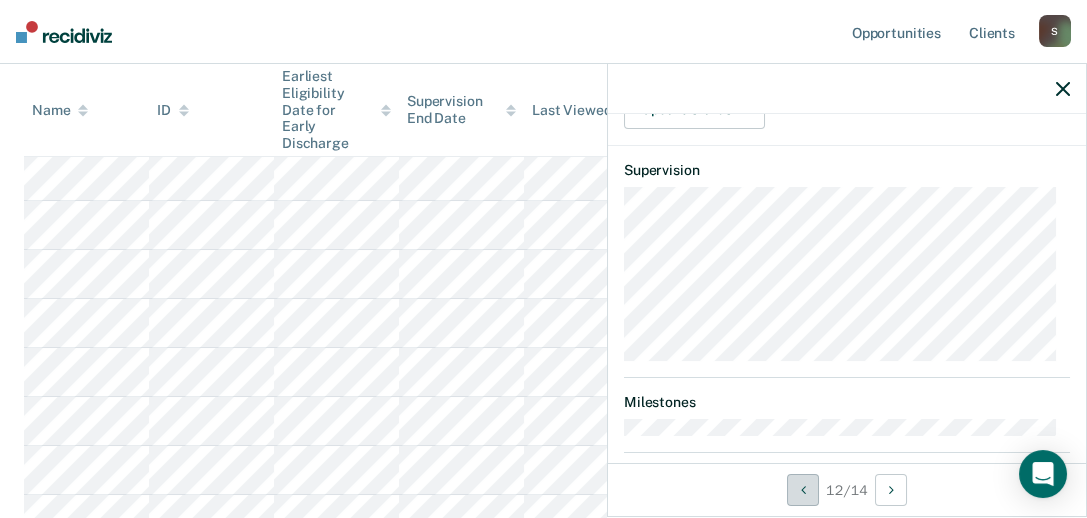 scroll, scrollTop: 600, scrollLeft: 0, axis: vertical 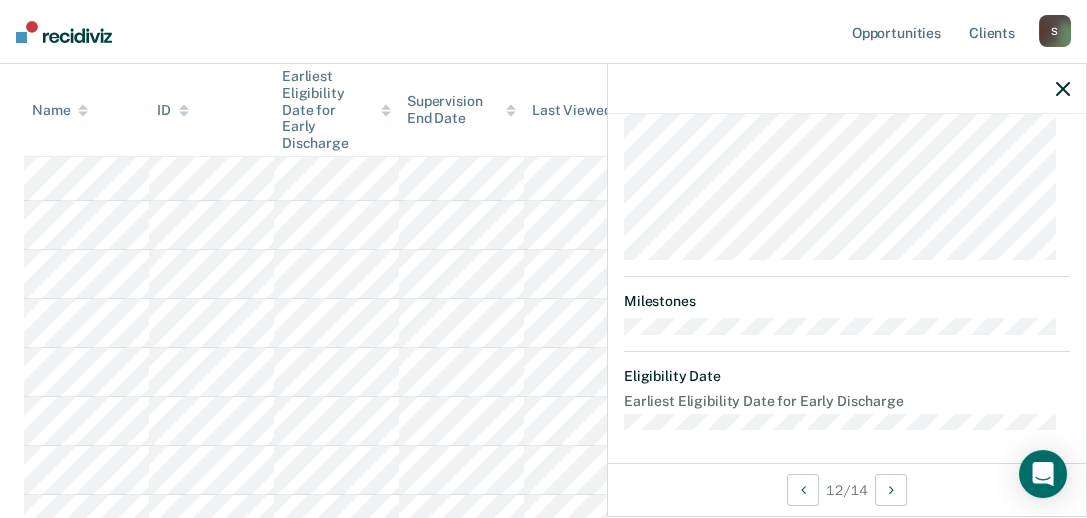 click 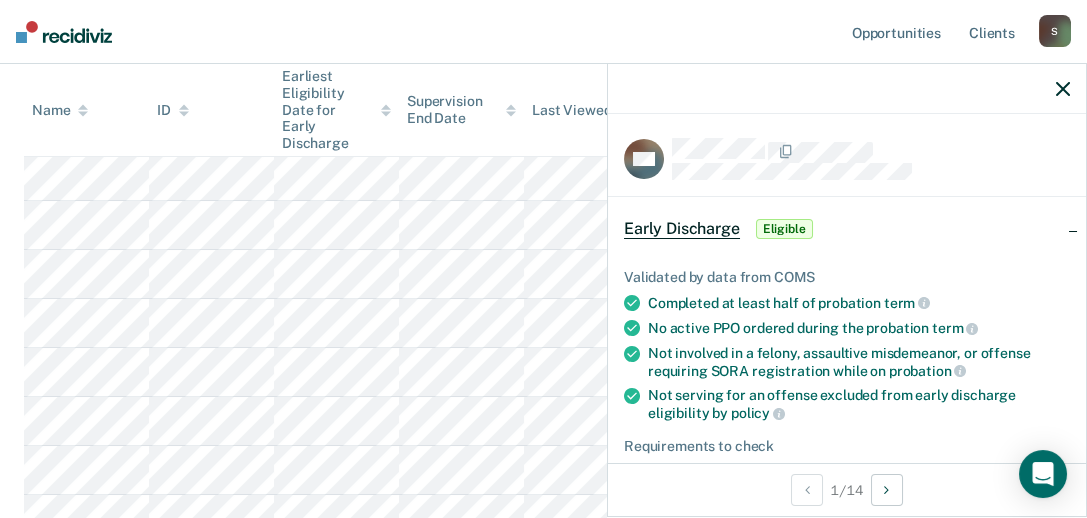 click on "Eligible" at bounding box center [784, 229] 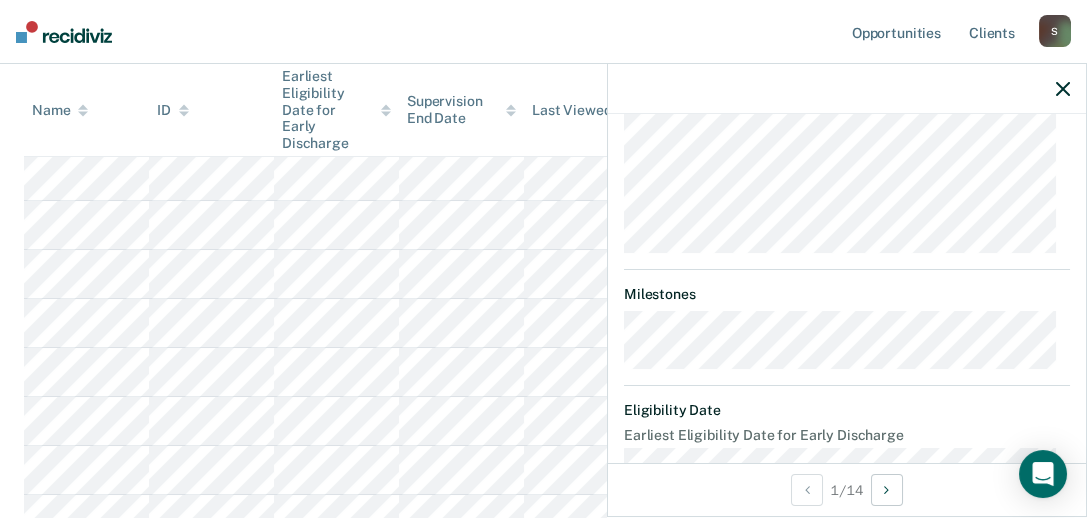 scroll, scrollTop: 260, scrollLeft: 0, axis: vertical 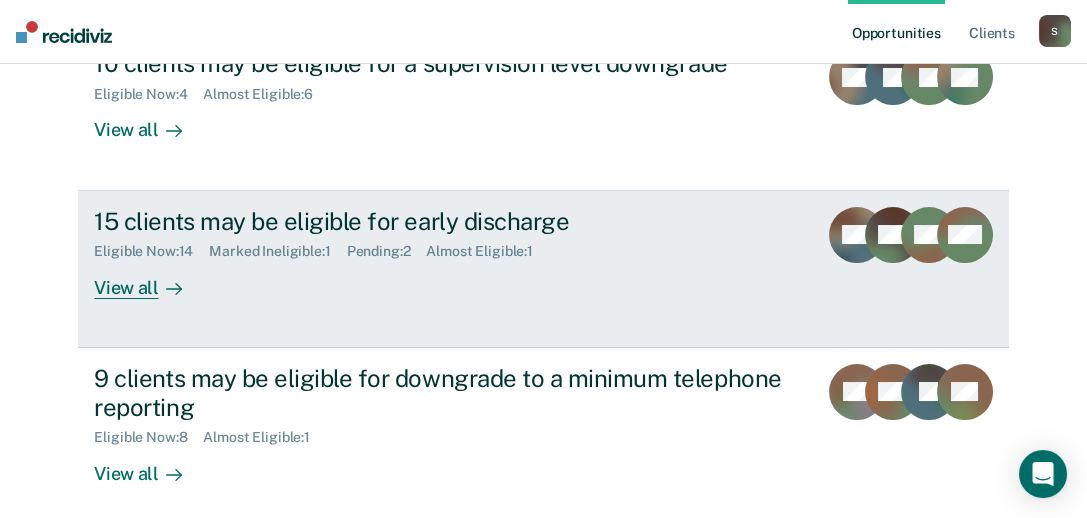 click on "View all" at bounding box center (150, 279) 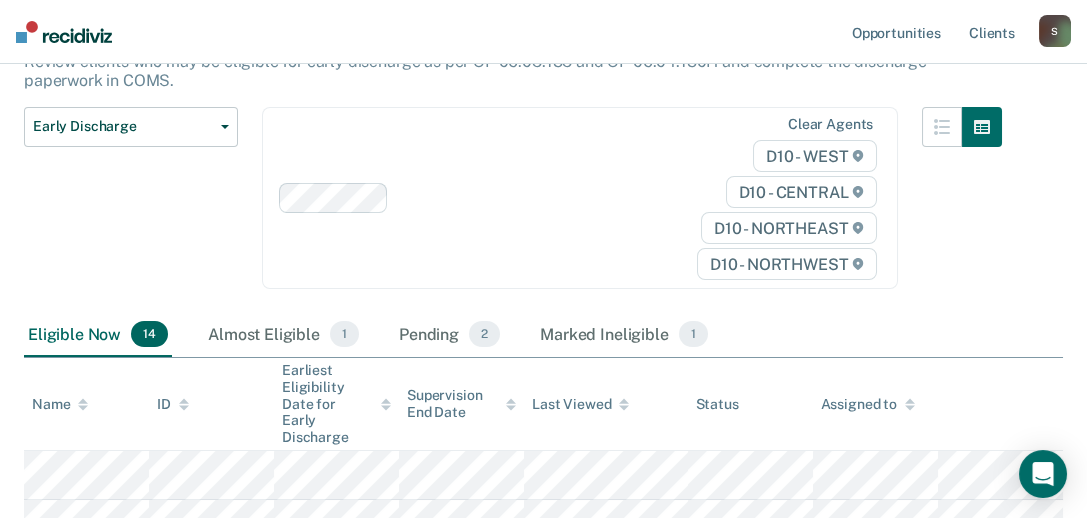 scroll, scrollTop: 299, scrollLeft: 0, axis: vertical 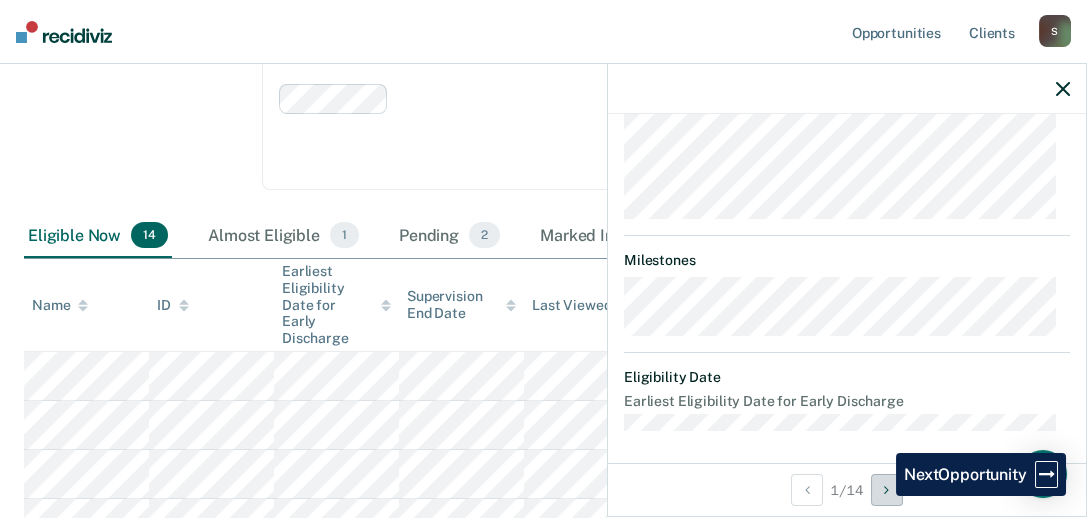 click at bounding box center (887, 490) 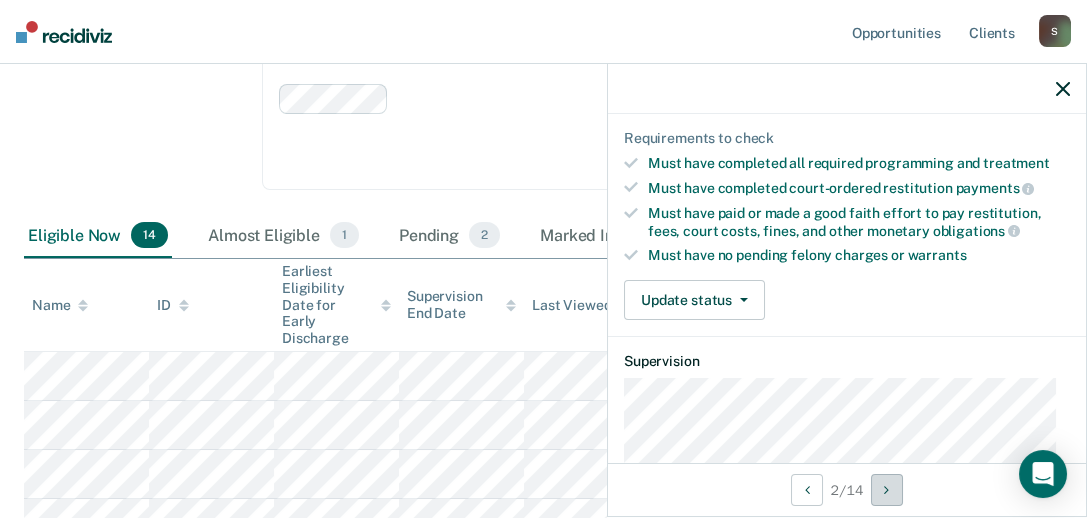 scroll, scrollTop: 121, scrollLeft: 0, axis: vertical 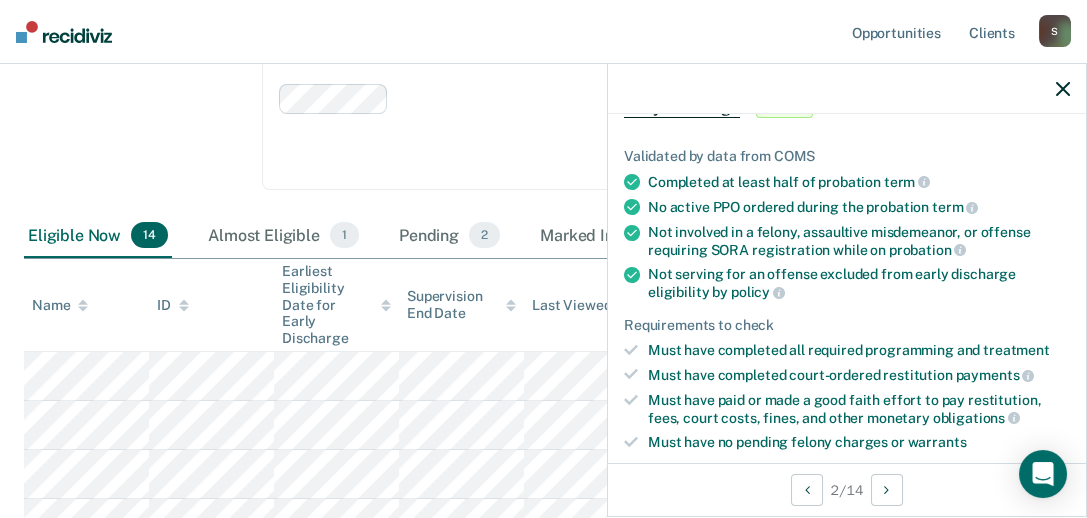 click 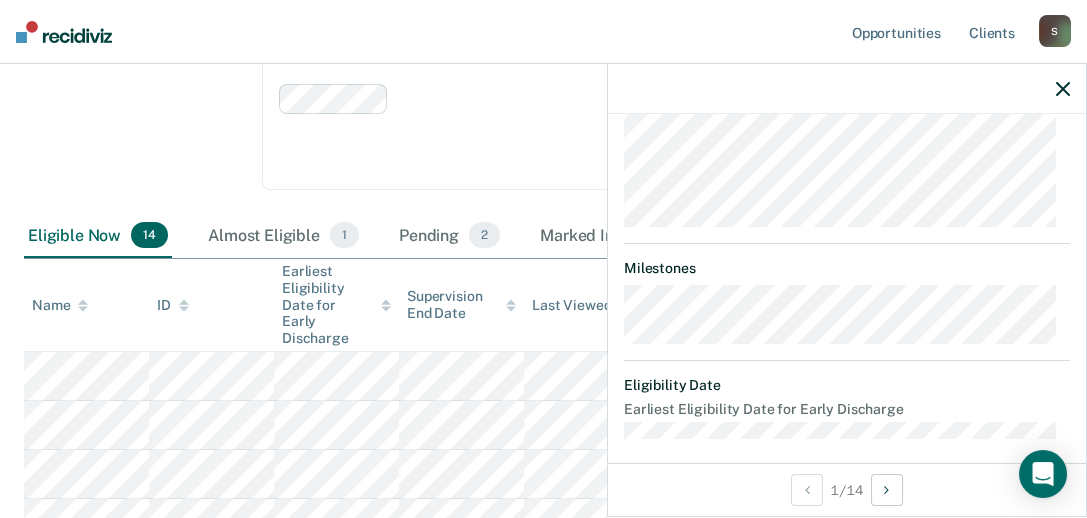 scroll, scrollTop: 641, scrollLeft: 0, axis: vertical 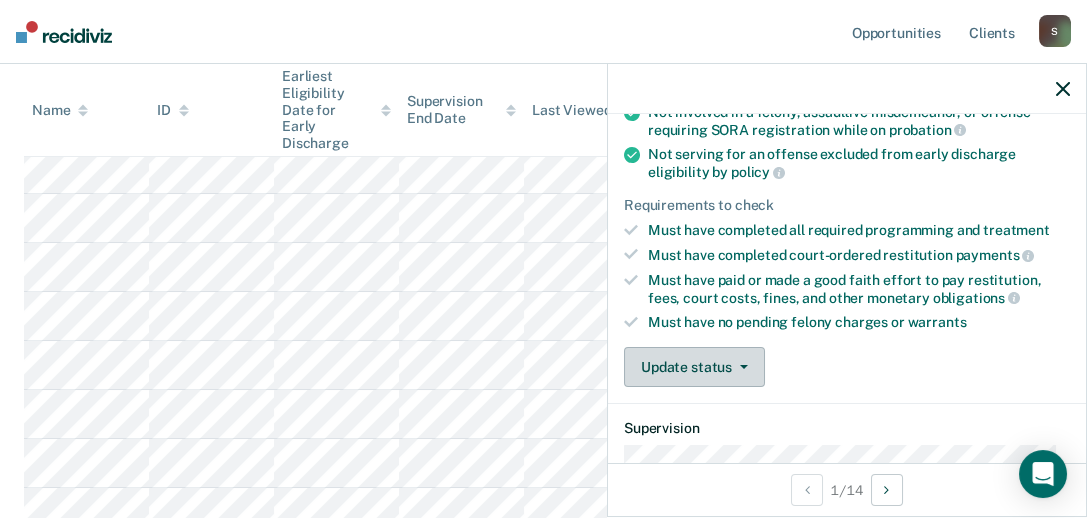 click on "Update status" at bounding box center (694, 367) 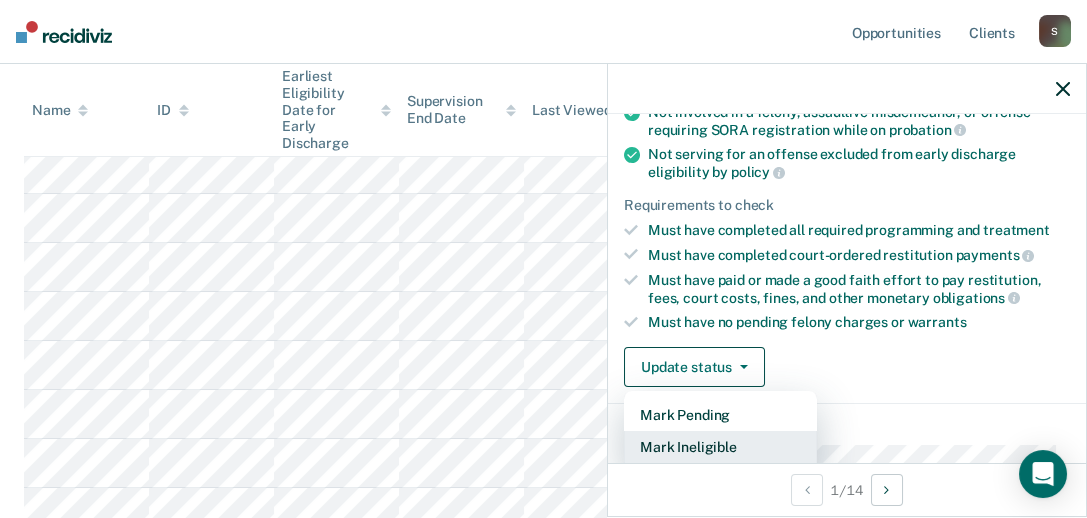 click on "Mark Ineligible" at bounding box center (720, 447) 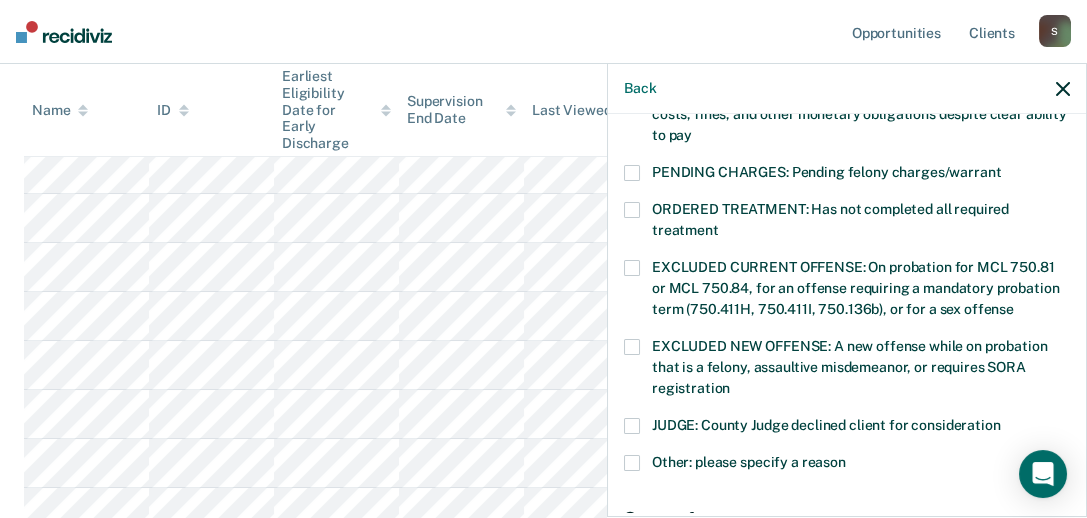 scroll, scrollTop: 641, scrollLeft: 0, axis: vertical 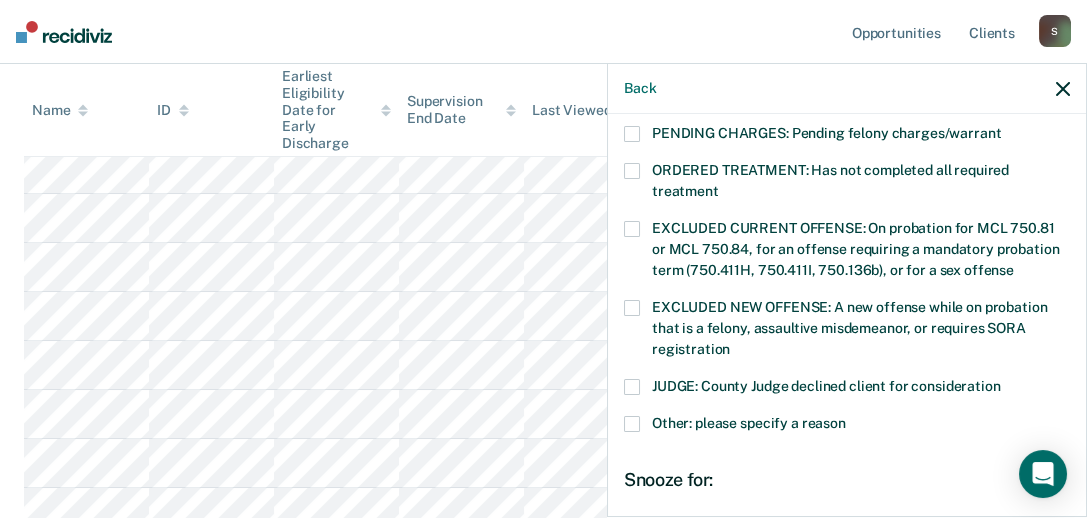 click at bounding box center (632, 387) 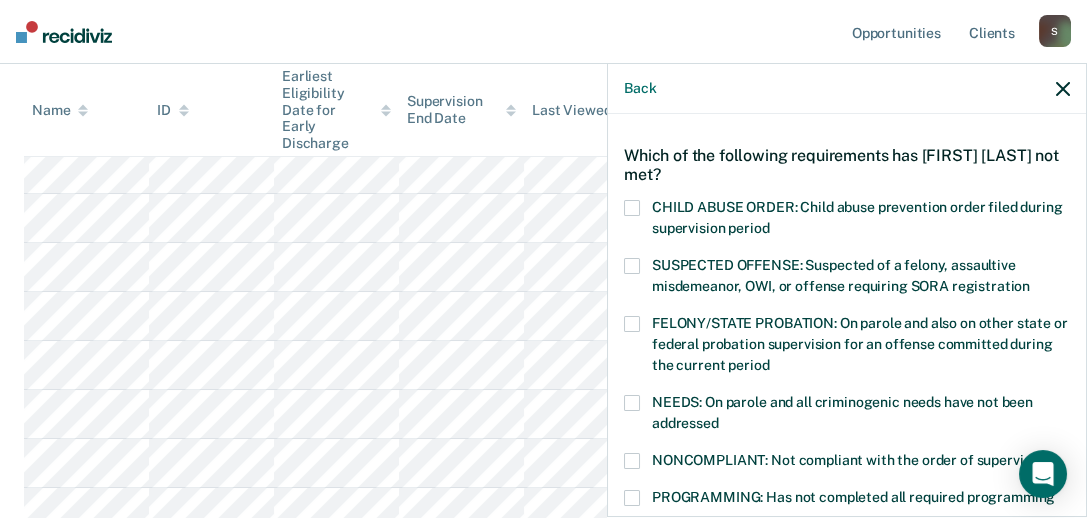 scroll, scrollTop: 0, scrollLeft: 0, axis: both 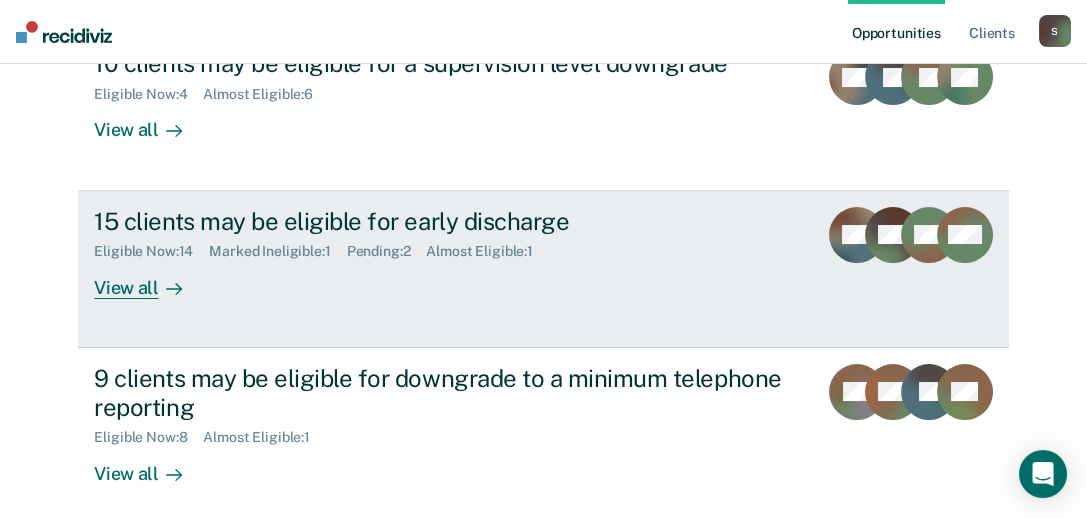 click on "View all" at bounding box center (150, 279) 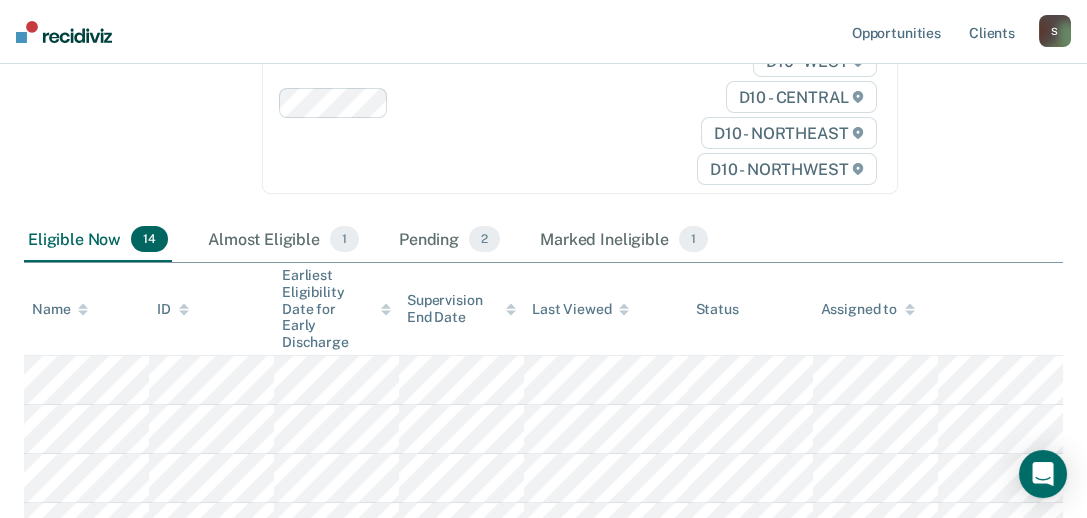 scroll, scrollTop: 299, scrollLeft: 0, axis: vertical 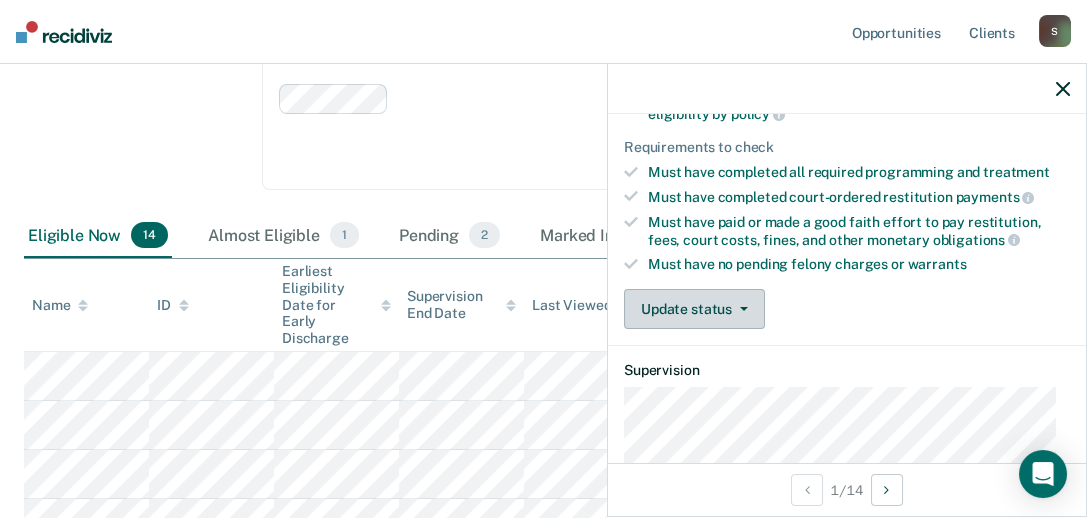 click on "Update status" at bounding box center [694, 309] 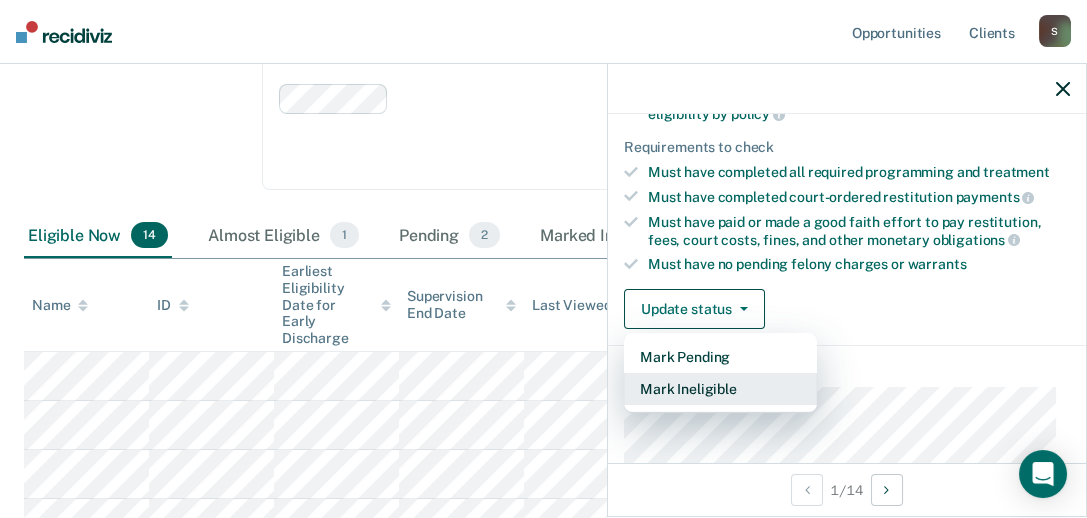 click on "Mark Ineligible" at bounding box center [720, 389] 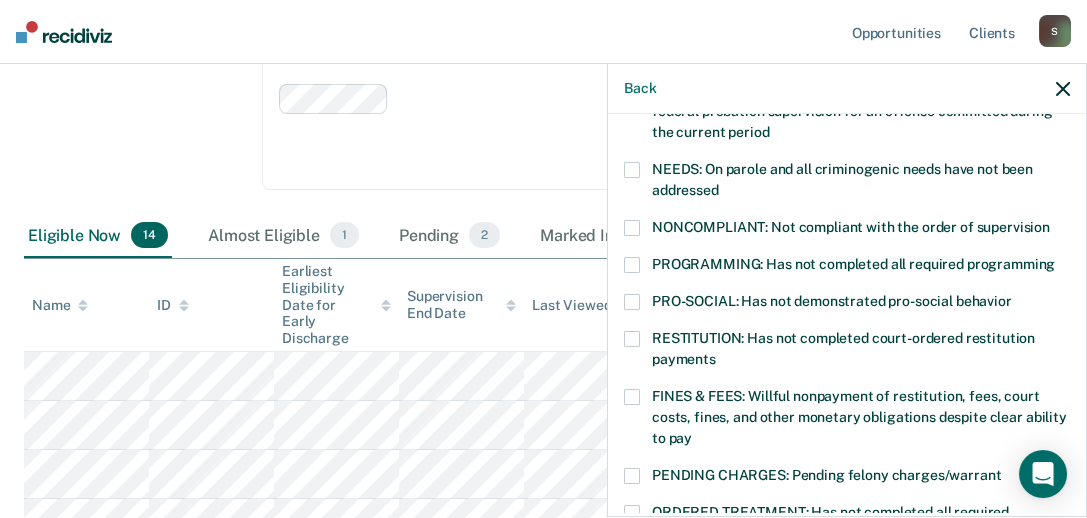 scroll, scrollTop: 400, scrollLeft: 0, axis: vertical 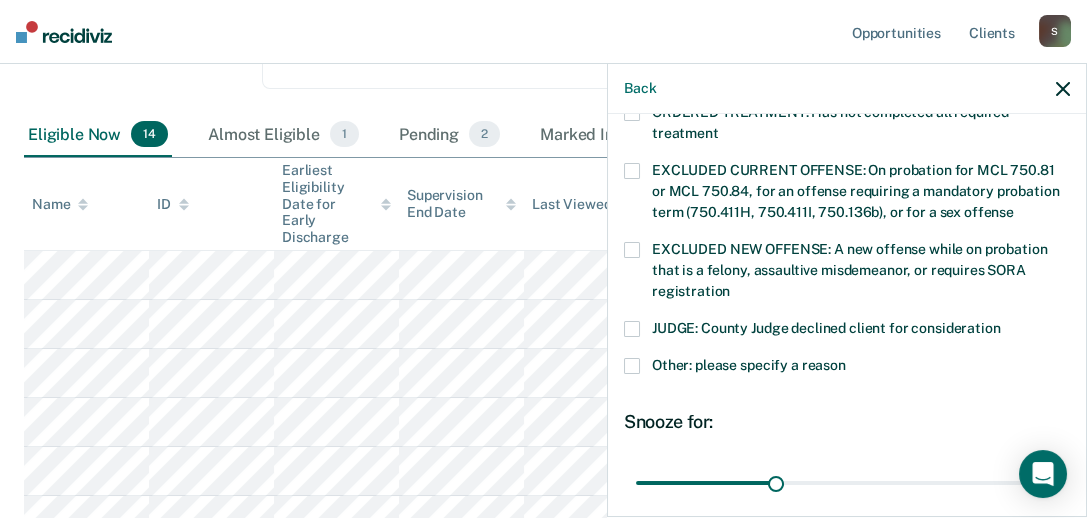 click 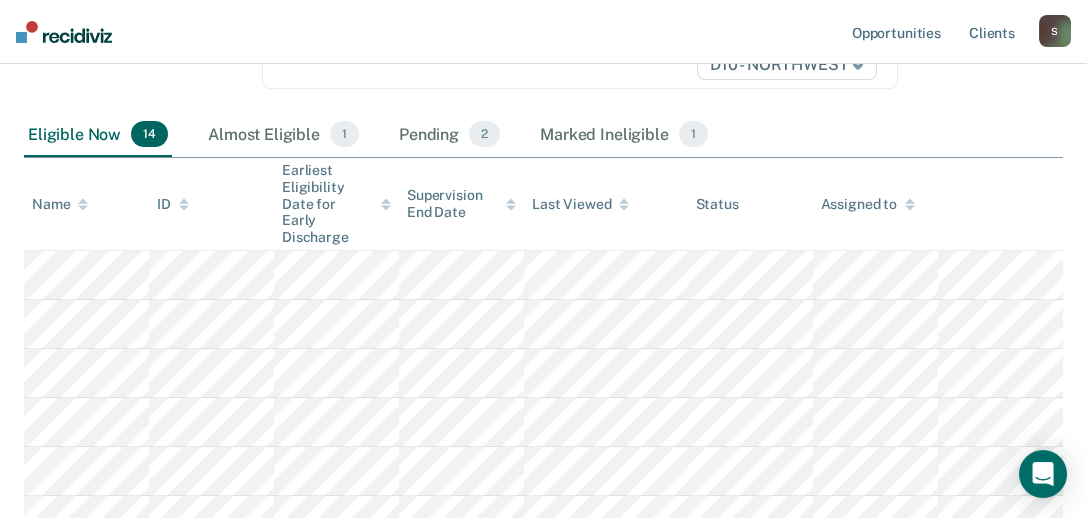 scroll, scrollTop: 642, scrollLeft: 0, axis: vertical 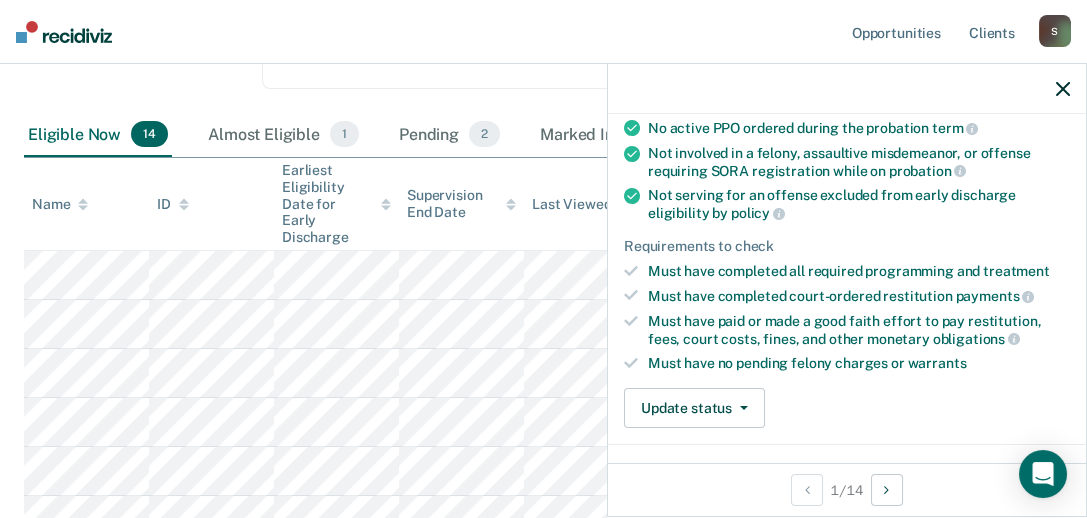 click on "Early Discharge Classification Review Early Discharge Minimum Telephone Reporting Overdue for Discharge Supervision Level Mismatch" at bounding box center [131, 10] 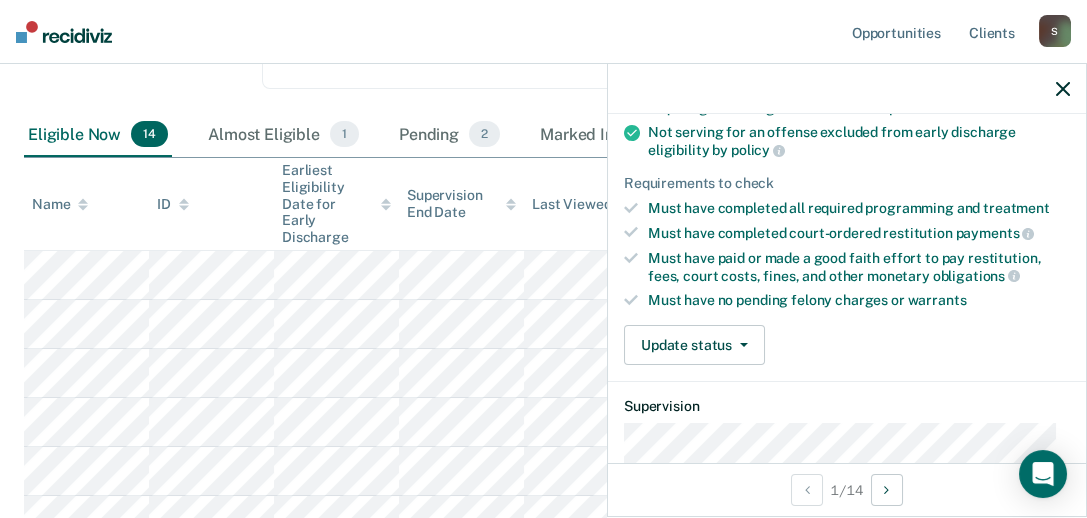 scroll, scrollTop: 299, scrollLeft: 0, axis: vertical 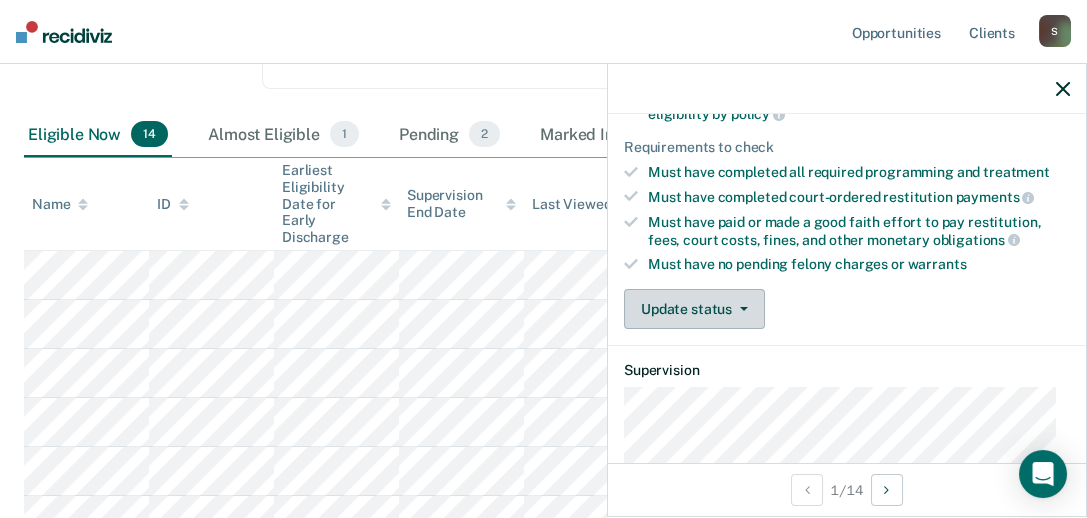 click on "Update status" at bounding box center (694, 309) 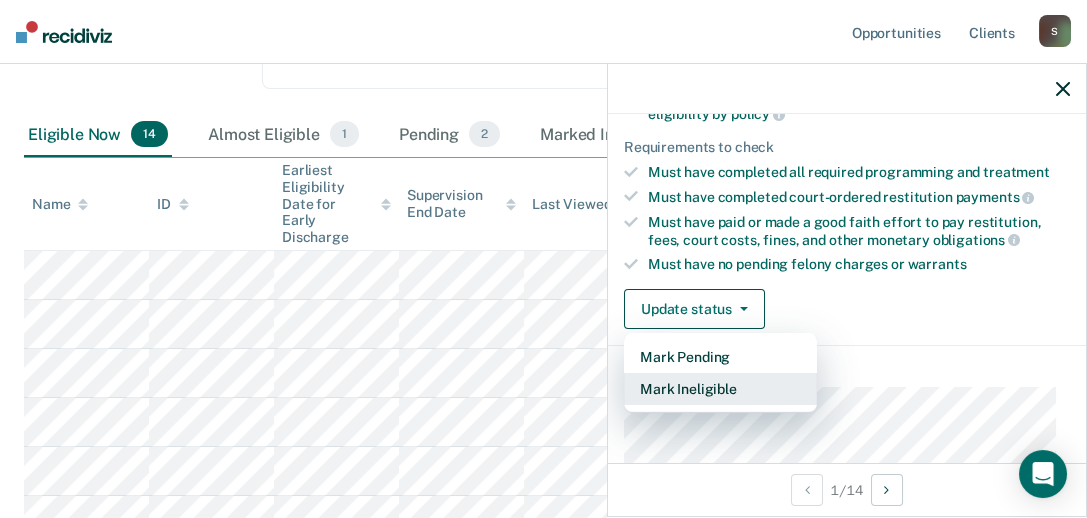 click on "Mark Ineligible" at bounding box center (720, 389) 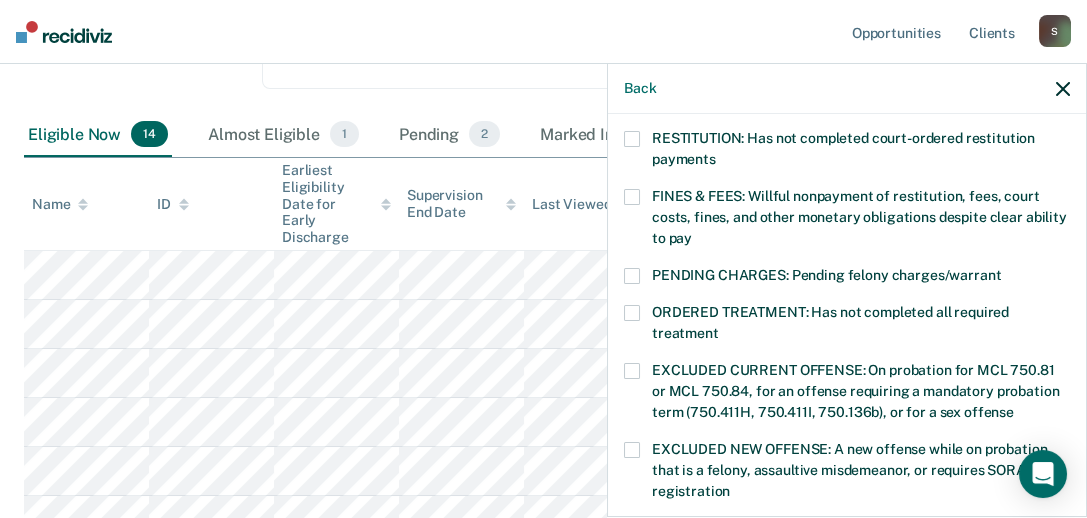 scroll, scrollTop: 600, scrollLeft: 0, axis: vertical 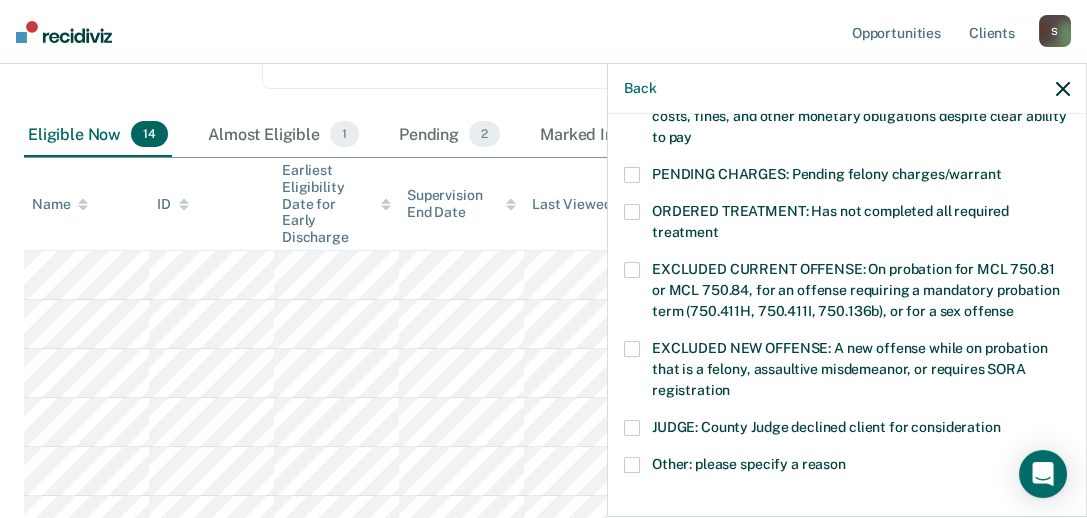 click at bounding box center [632, 428] 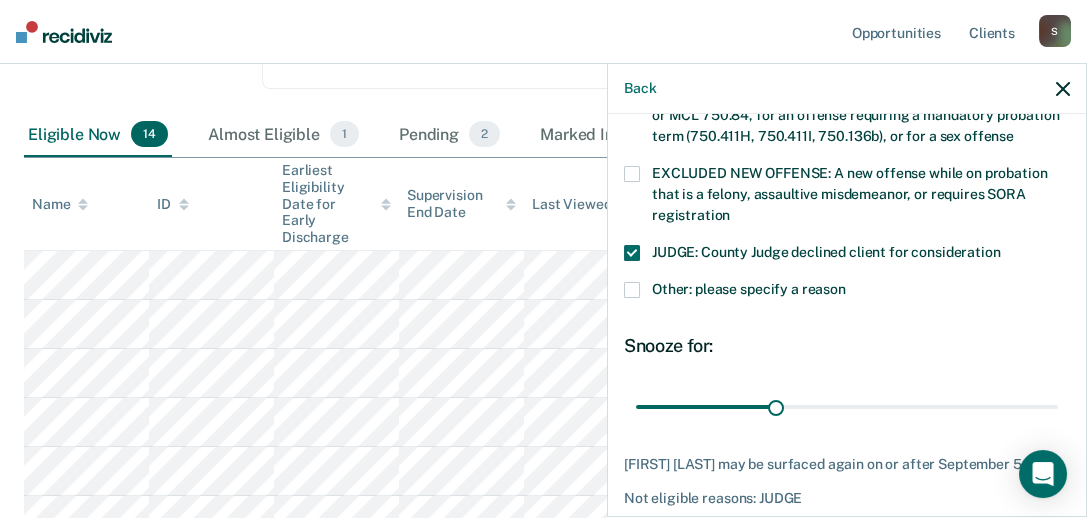 scroll, scrollTop: 857, scrollLeft: 0, axis: vertical 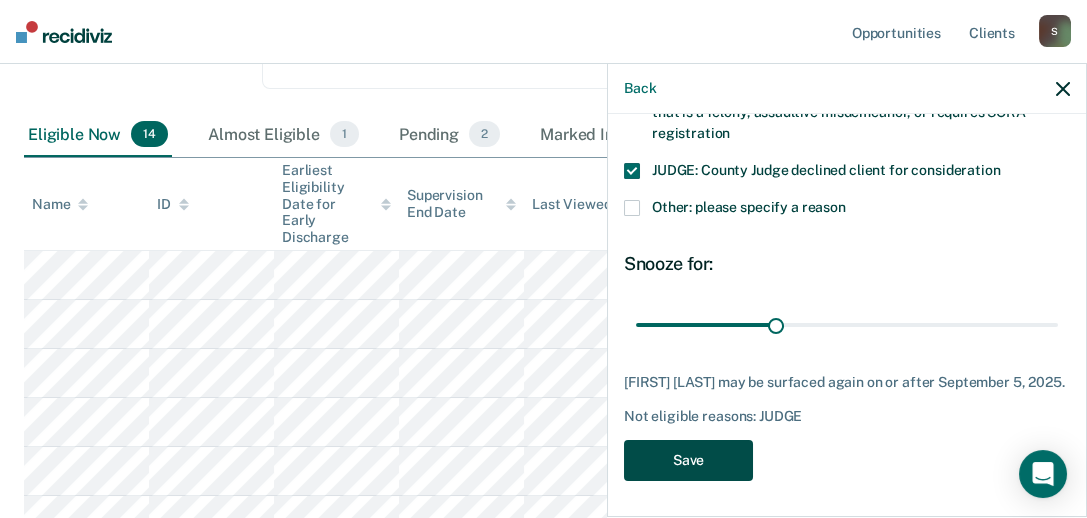 click on "Save" at bounding box center [688, 460] 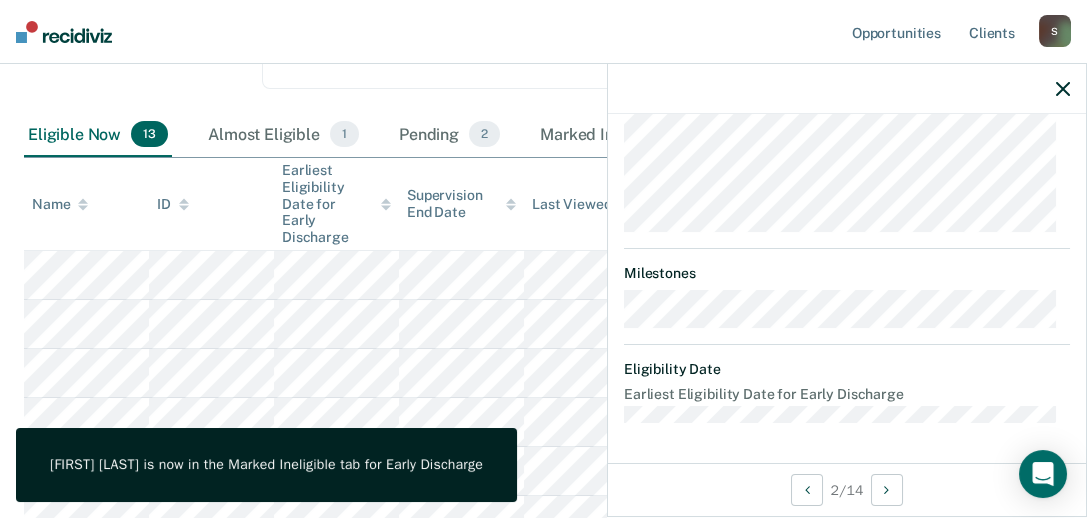 scroll, scrollTop: 621, scrollLeft: 0, axis: vertical 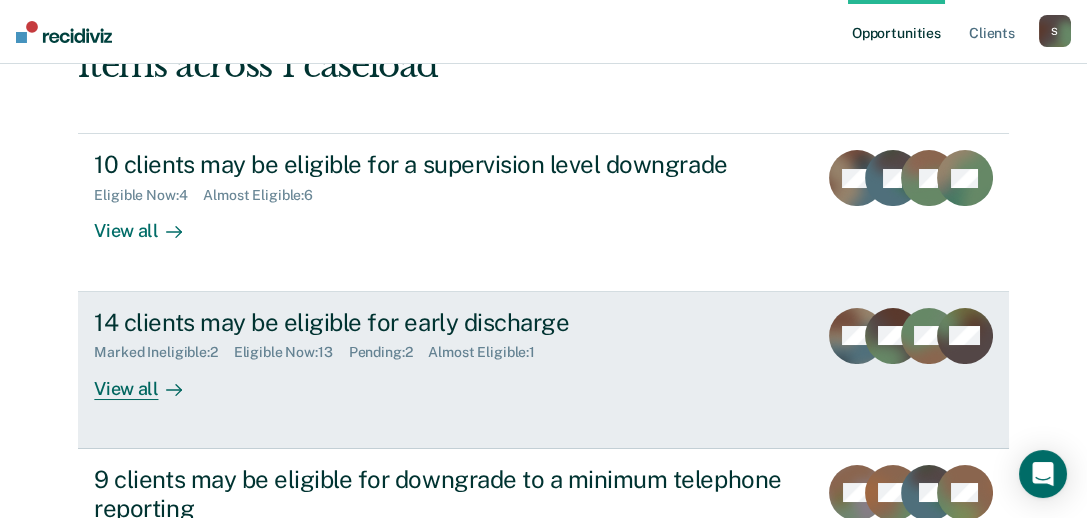 click on "View all" at bounding box center (150, 380) 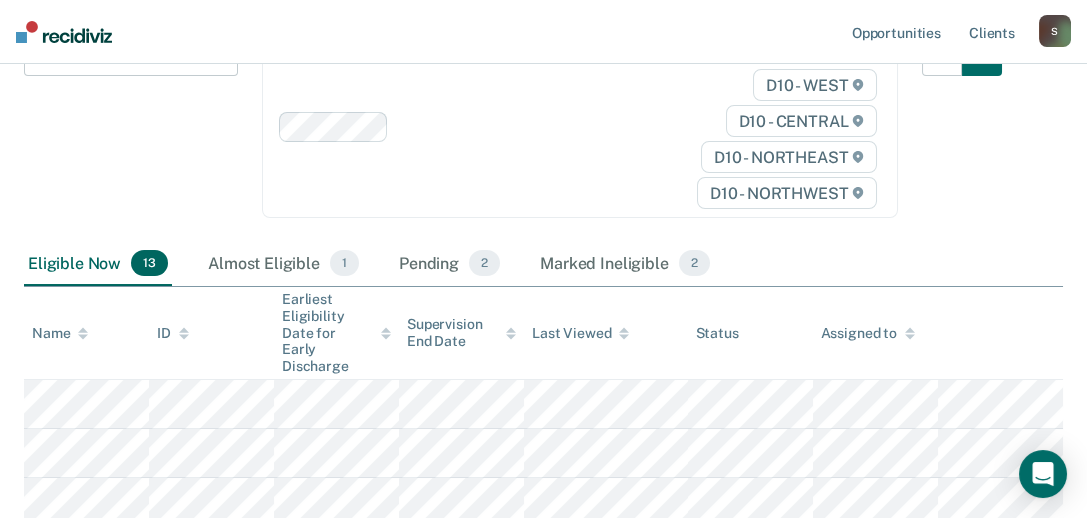 scroll, scrollTop: 299, scrollLeft: 0, axis: vertical 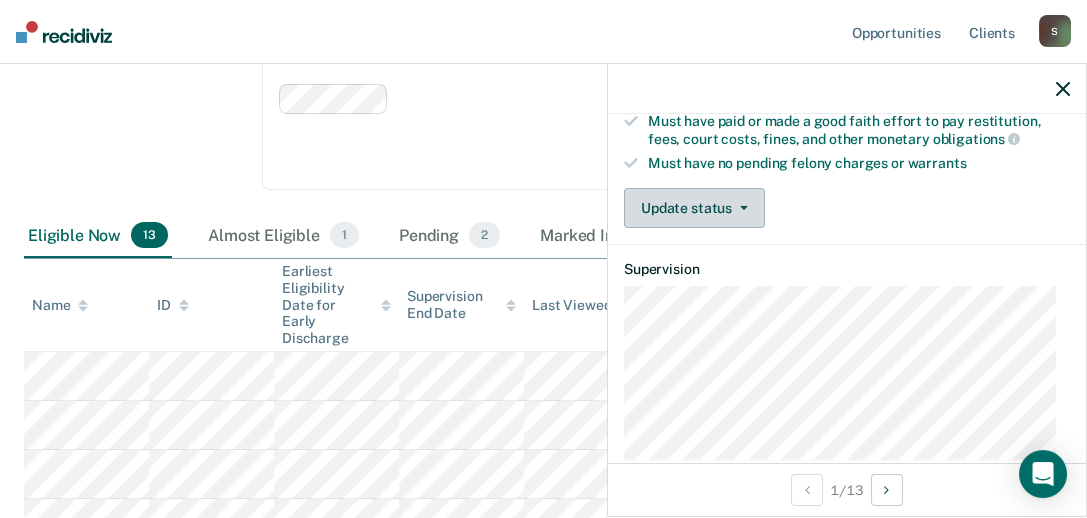 click on "Update status" at bounding box center (694, 208) 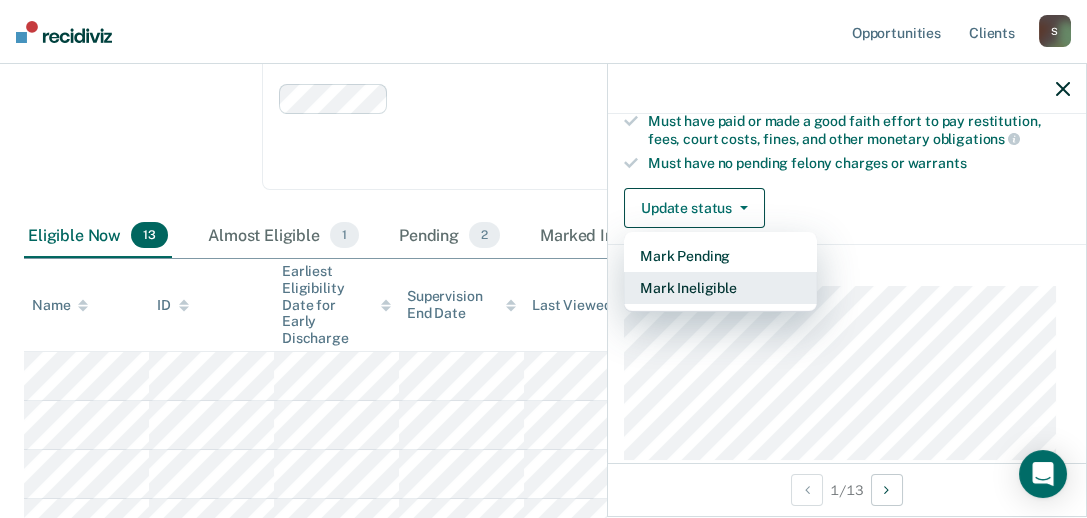 click on "Mark Ineligible" at bounding box center [720, 288] 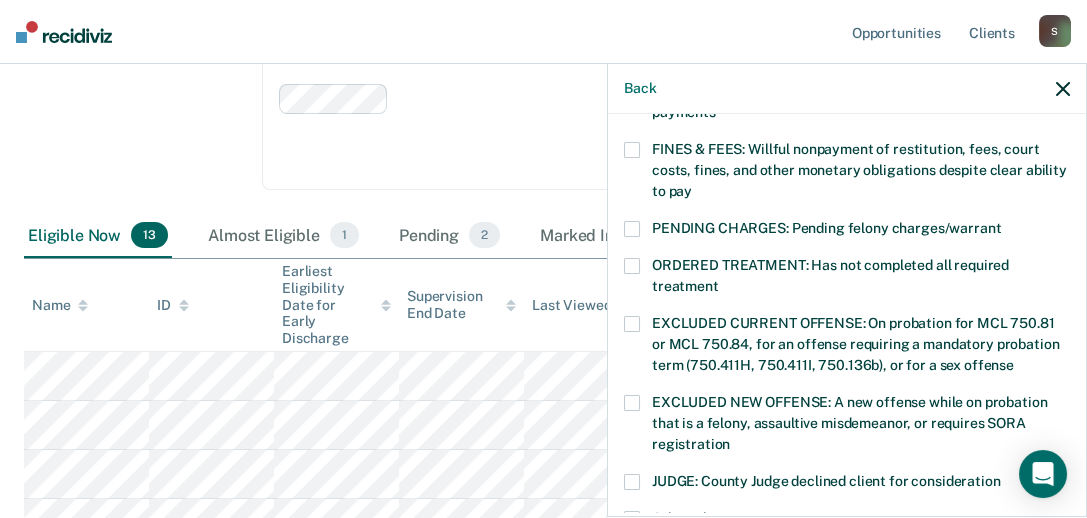 scroll, scrollTop: 400, scrollLeft: 0, axis: vertical 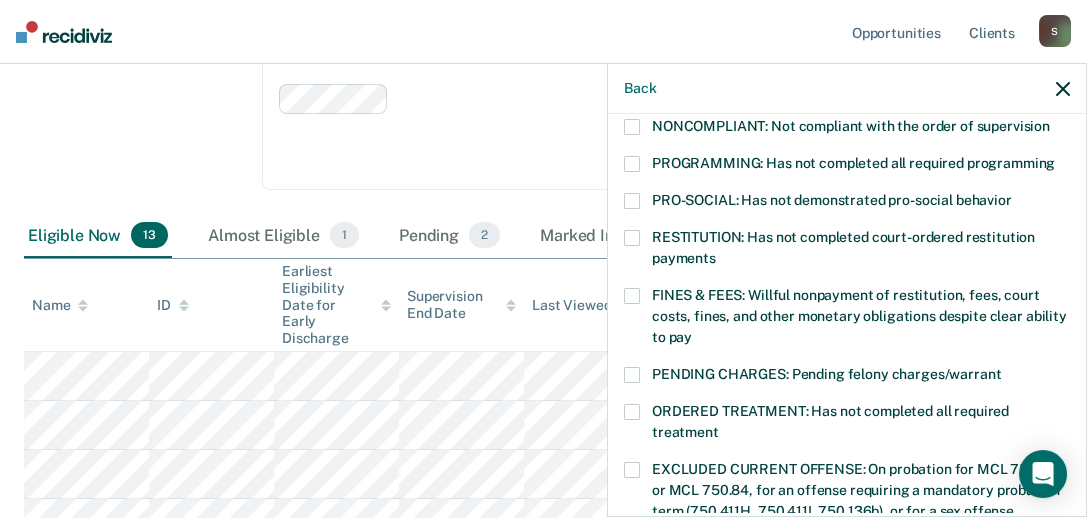 click at bounding box center (632, 164) 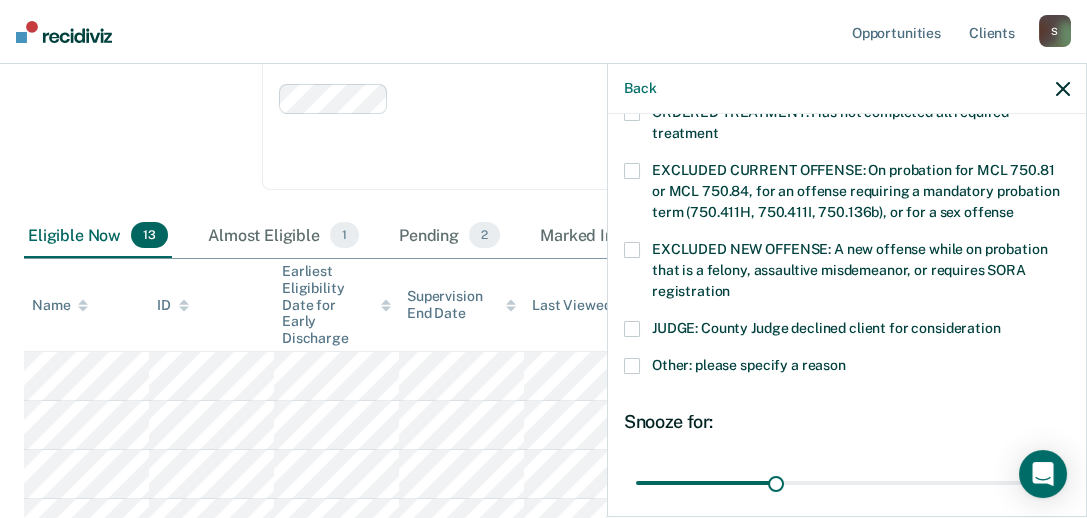 scroll, scrollTop: 874, scrollLeft: 0, axis: vertical 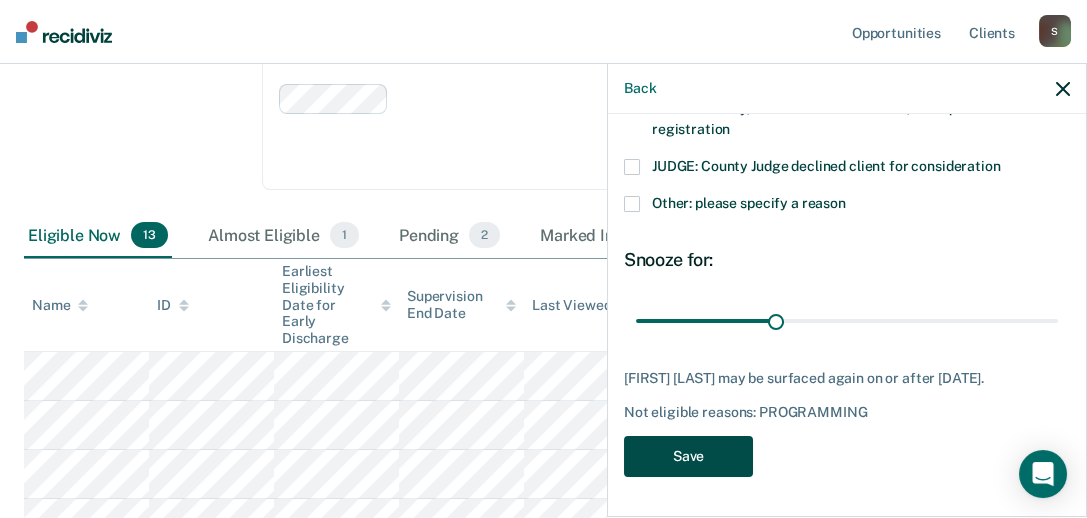 click on "Save" at bounding box center [688, 456] 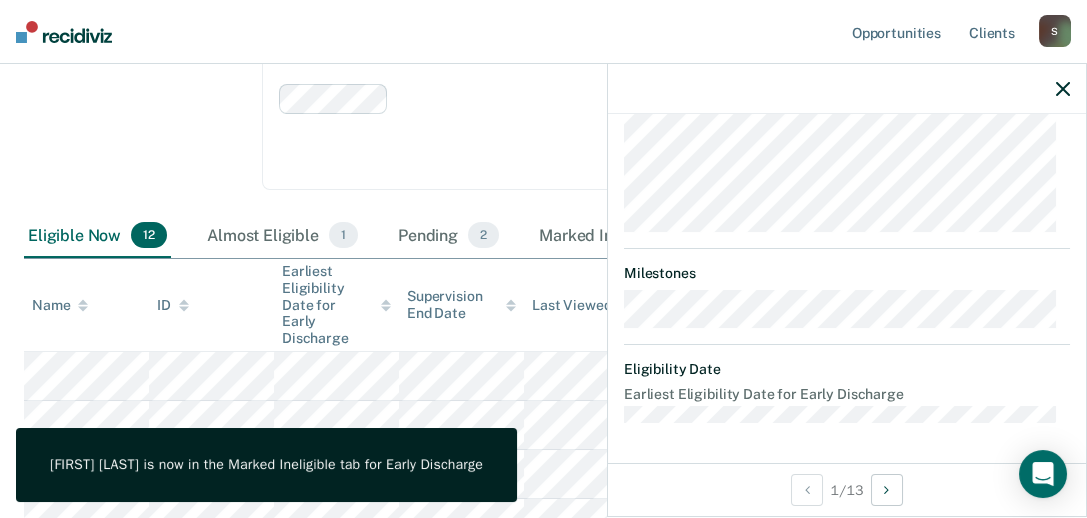 scroll, scrollTop: 769, scrollLeft: 0, axis: vertical 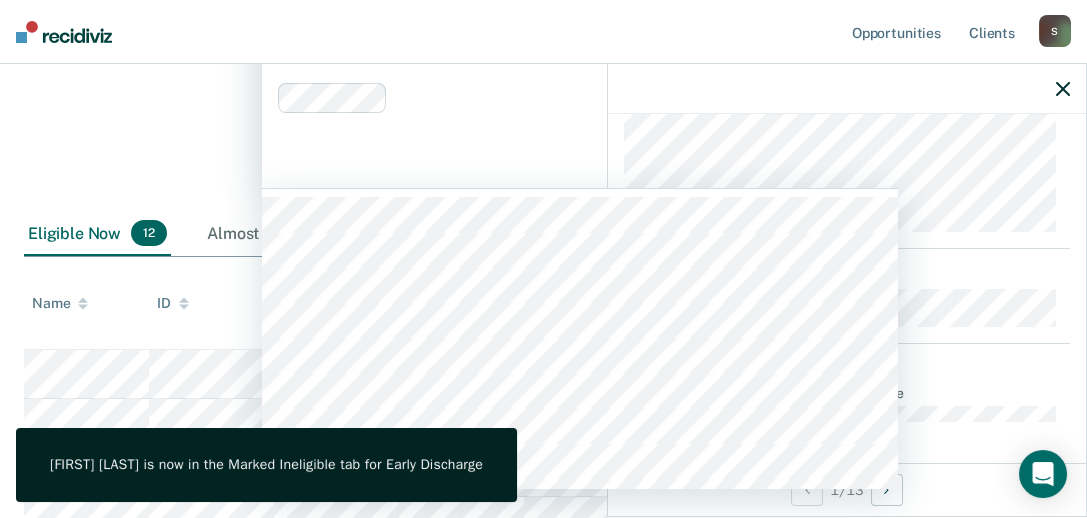 click on "Clear   agents D10 - WEST   D10 - CENTRAL   D10 - NORTHEAST   D10 - NORTHWEST" at bounding box center [580, 98] 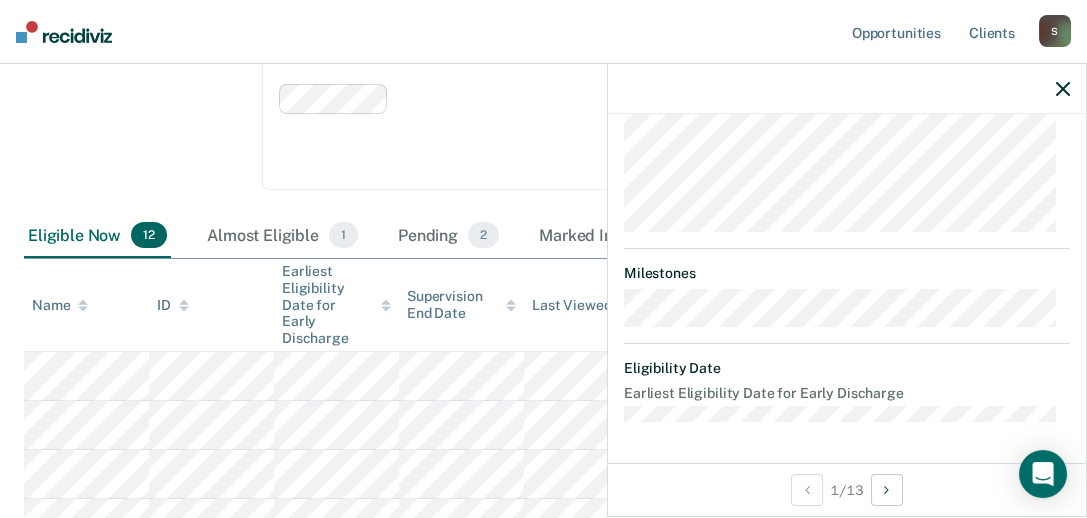 click 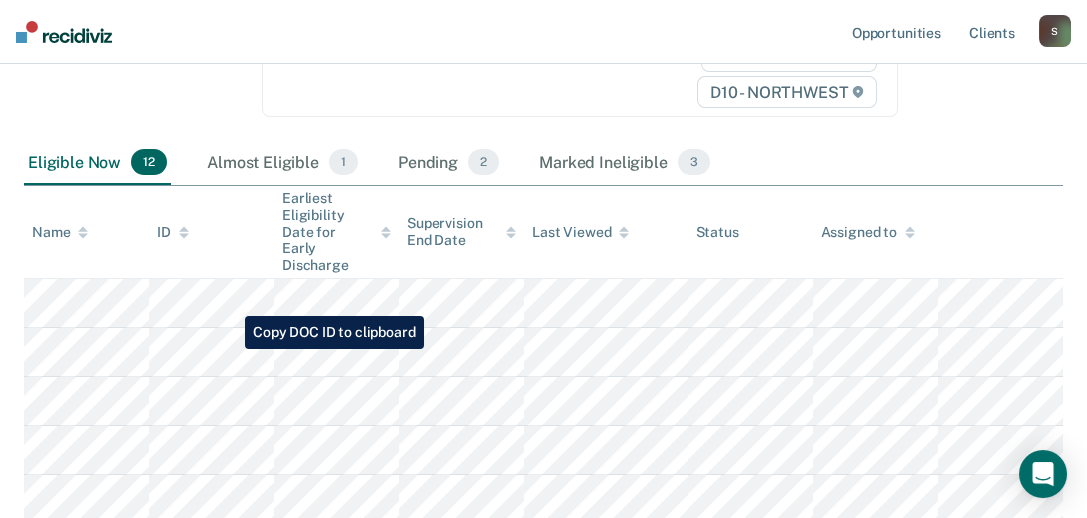 scroll, scrollTop: 400, scrollLeft: 0, axis: vertical 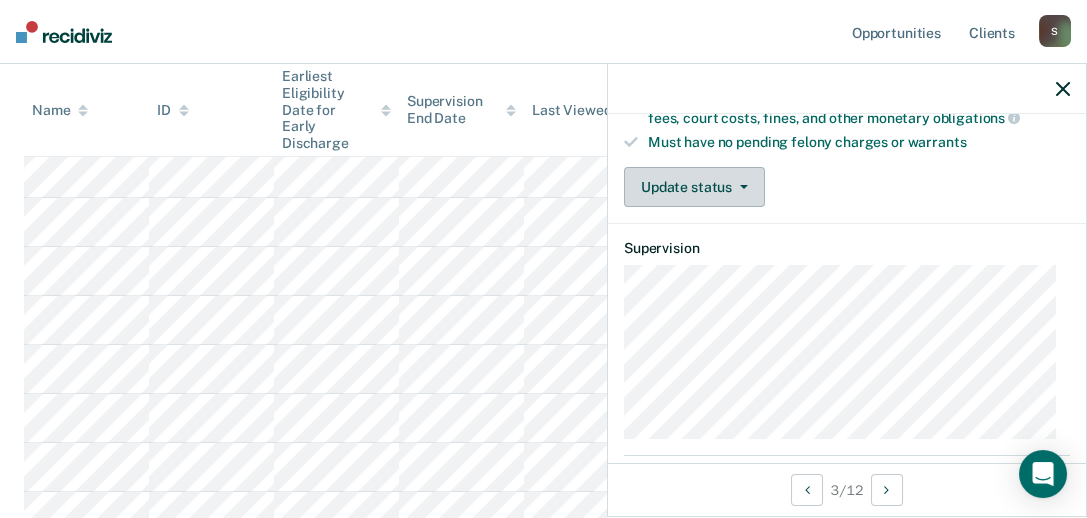 click on "Update status" at bounding box center [694, 187] 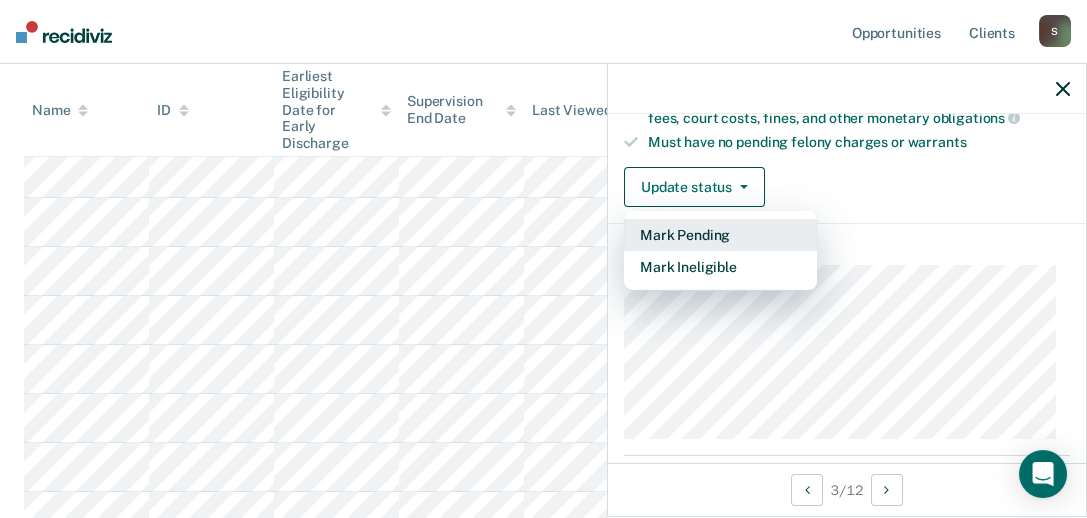 click on "Mark Pending" at bounding box center [720, 235] 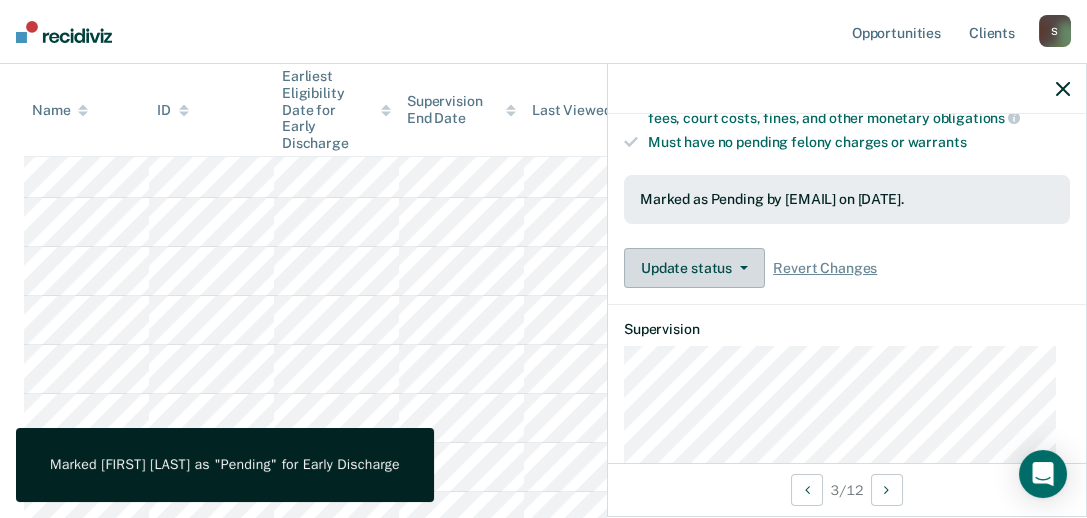 click on "Update status" at bounding box center [694, 268] 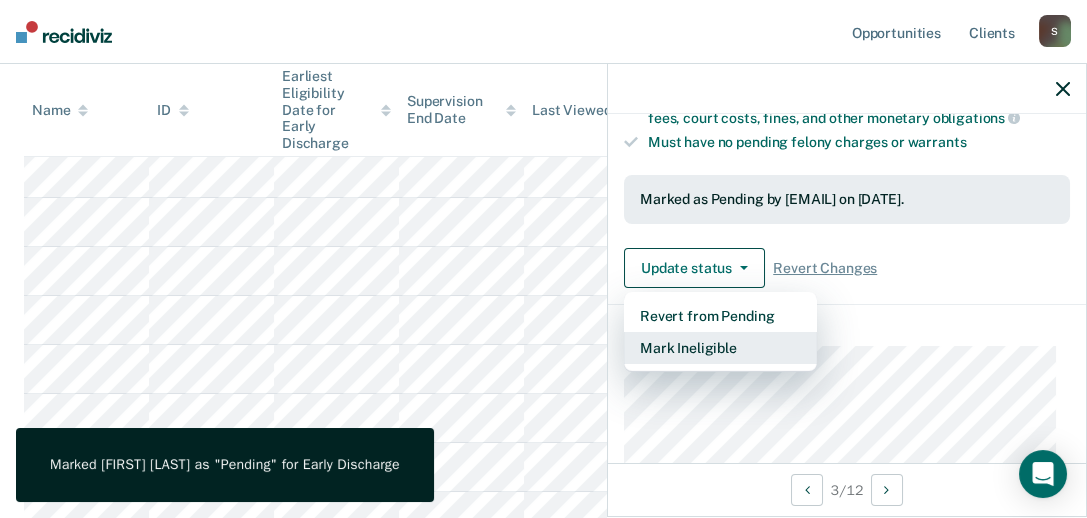 click on "Mark Ineligible" at bounding box center [720, 348] 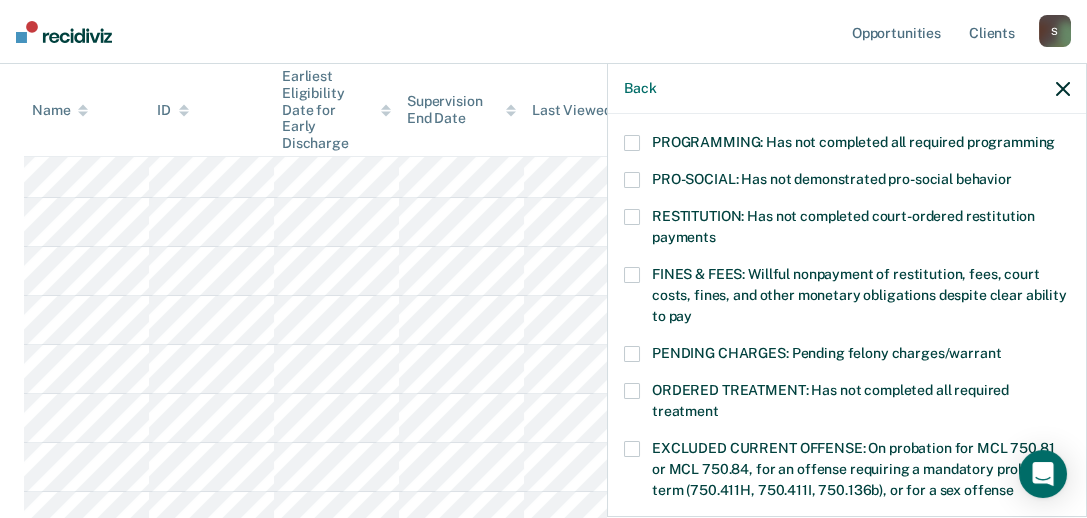 click at bounding box center (632, 143) 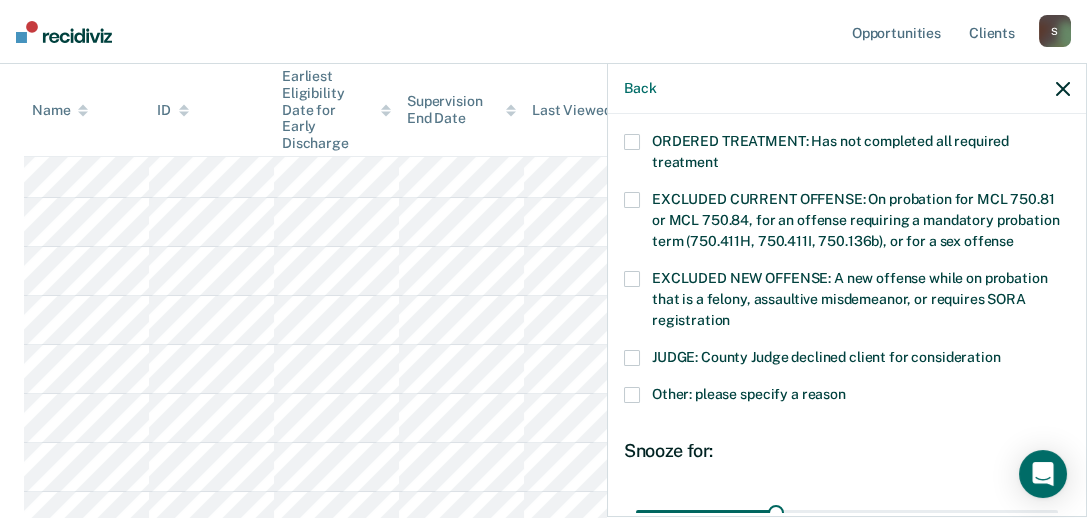 scroll, scrollTop: 821, scrollLeft: 0, axis: vertical 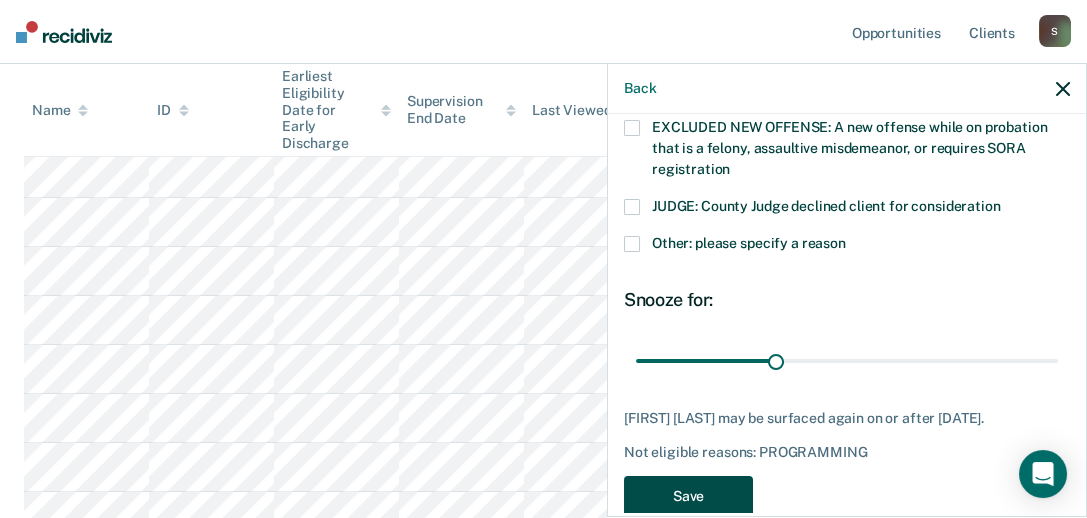 click on "Save" at bounding box center (688, 496) 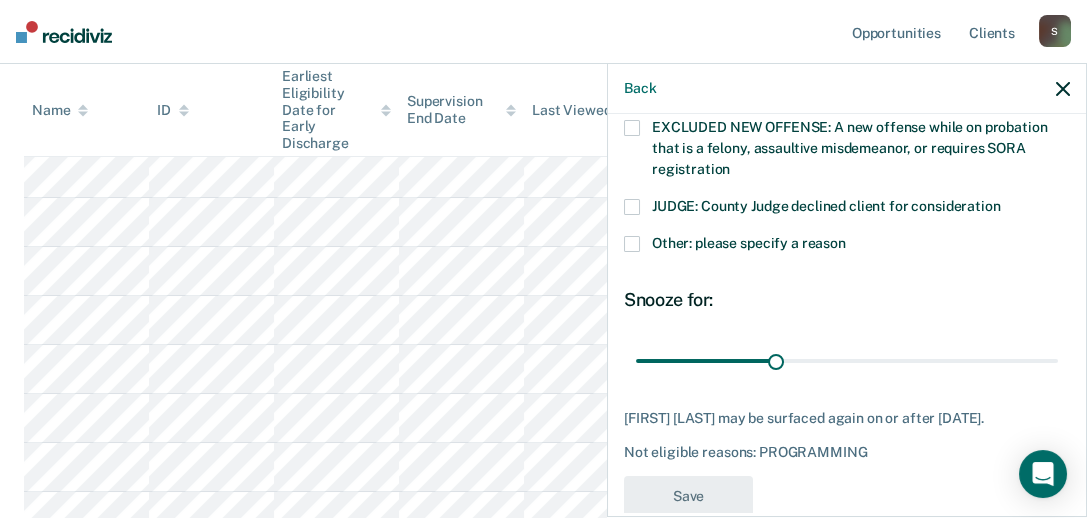 scroll, scrollTop: 769, scrollLeft: 0, axis: vertical 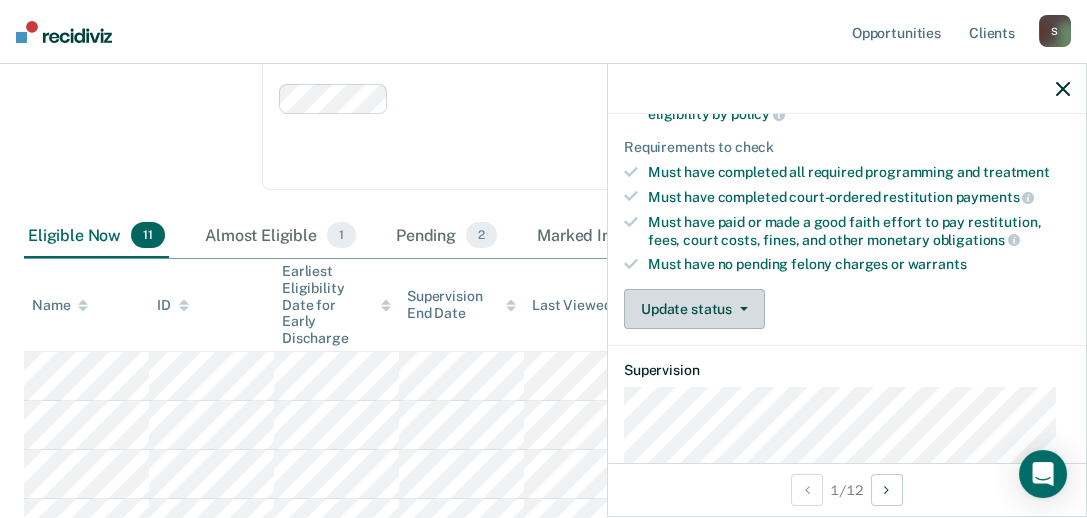 click on "Update status" at bounding box center [694, 309] 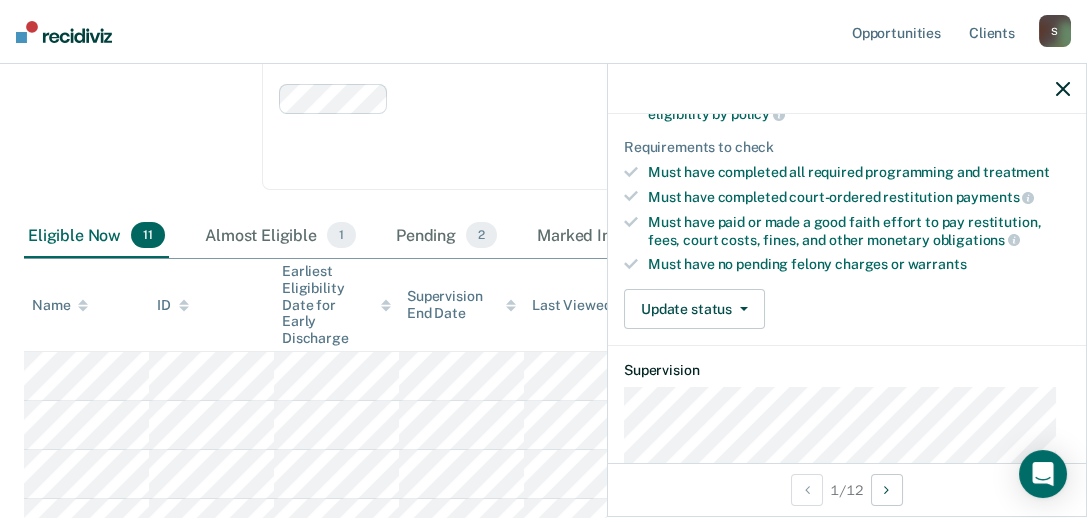 click on "Update status Mark Pending Mark Ineligible" at bounding box center [847, 309] 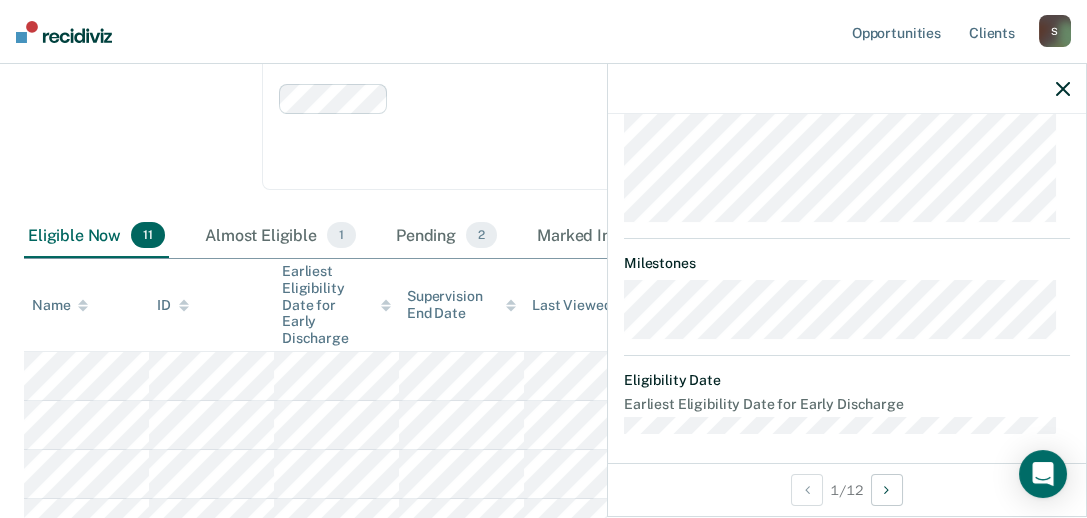 scroll, scrollTop: 641, scrollLeft: 0, axis: vertical 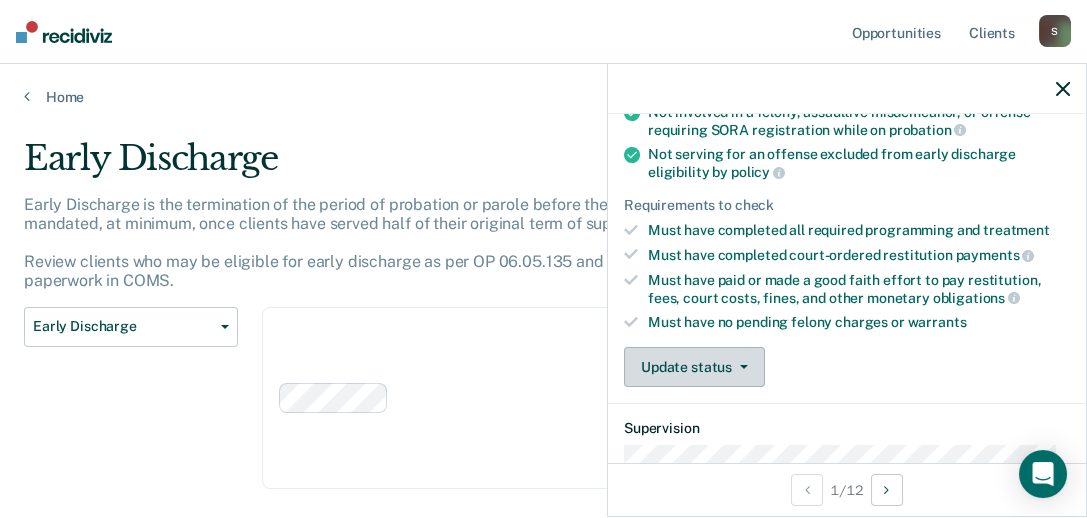 click on "Update status" at bounding box center [694, 367] 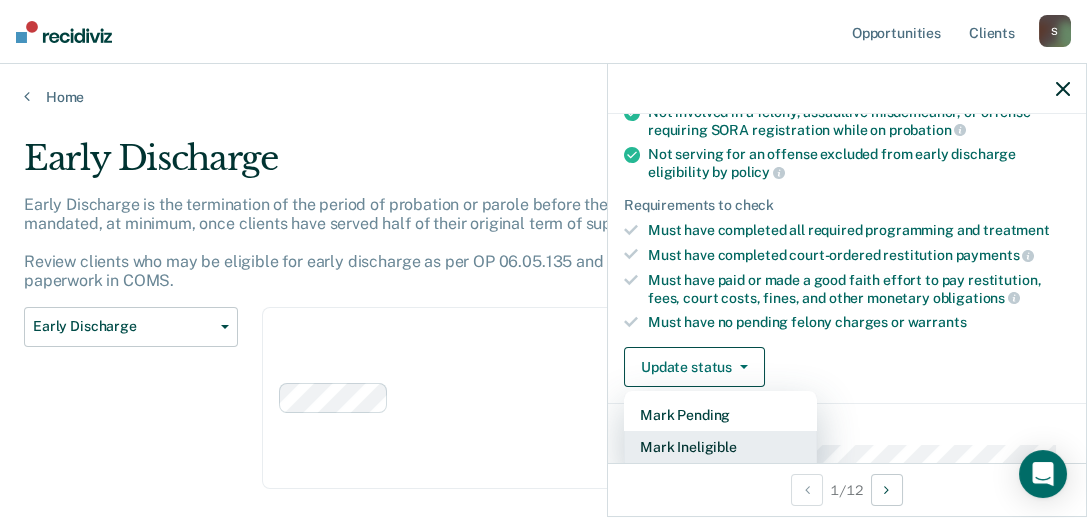click on "Mark Ineligible" at bounding box center (720, 447) 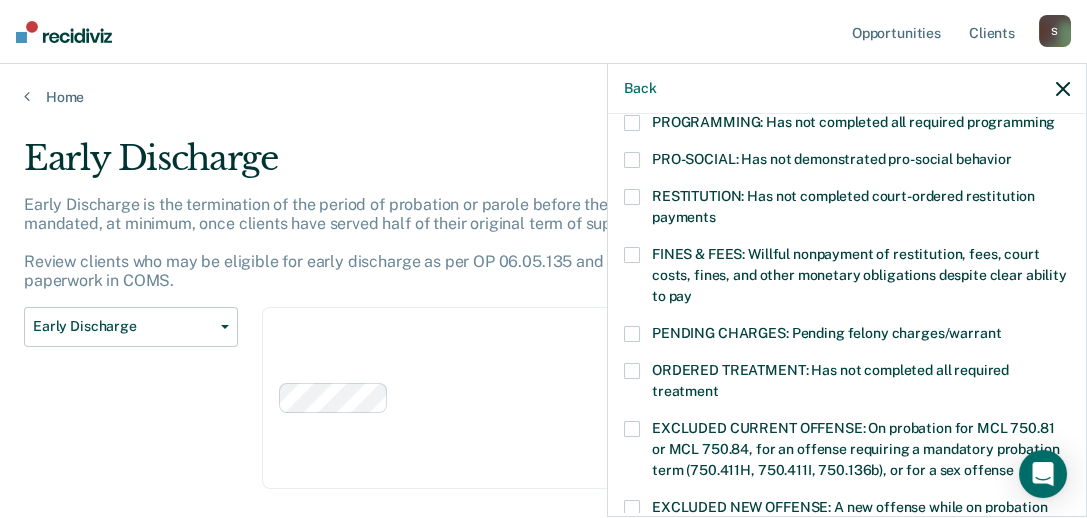 scroll, scrollTop: 641, scrollLeft: 0, axis: vertical 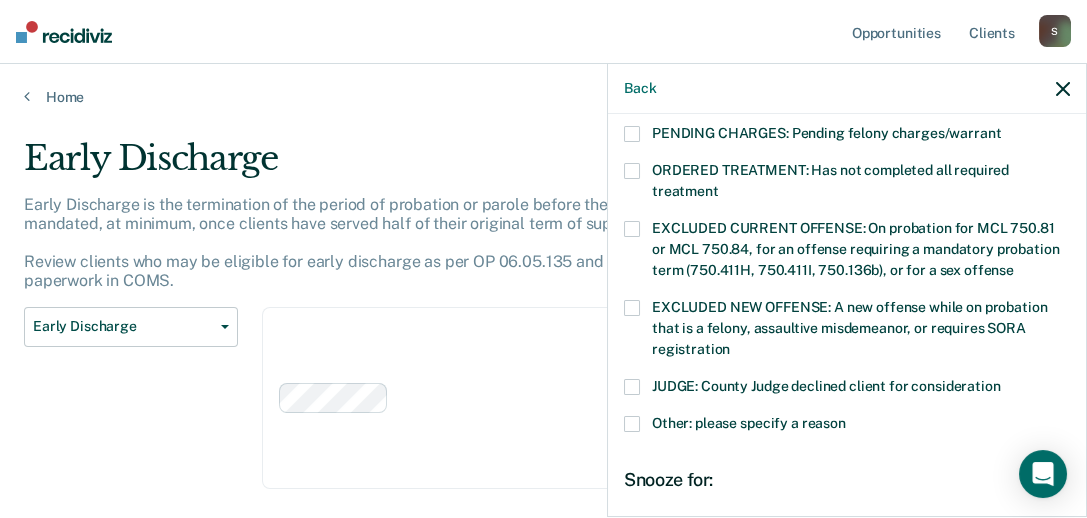 click at bounding box center [632, 387] 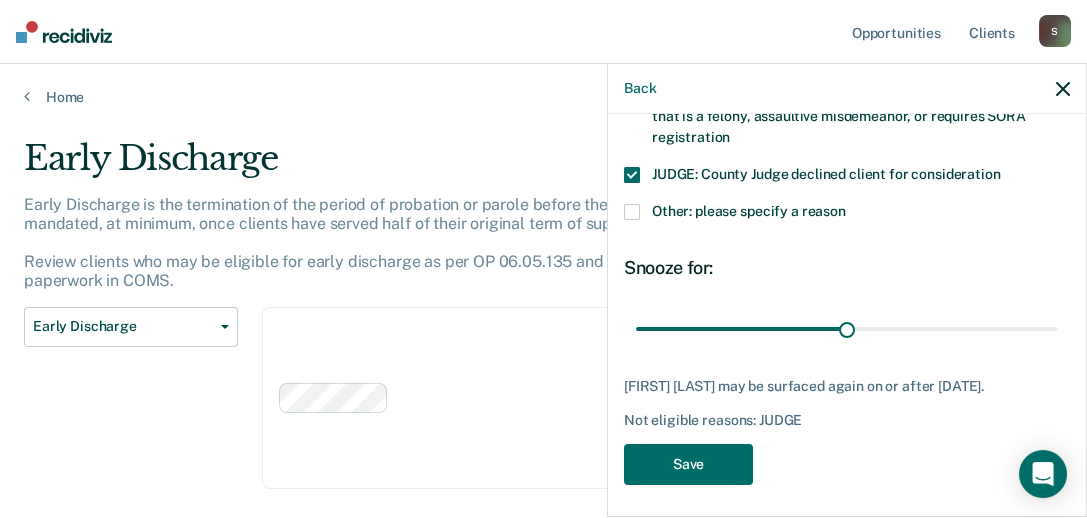 scroll, scrollTop: 874, scrollLeft: 0, axis: vertical 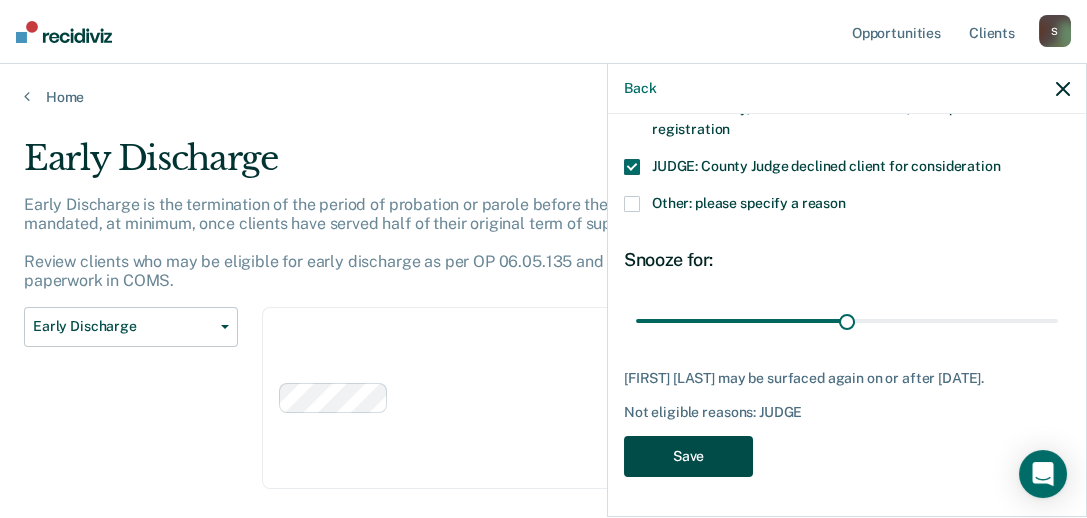 click on "Save" at bounding box center (688, 456) 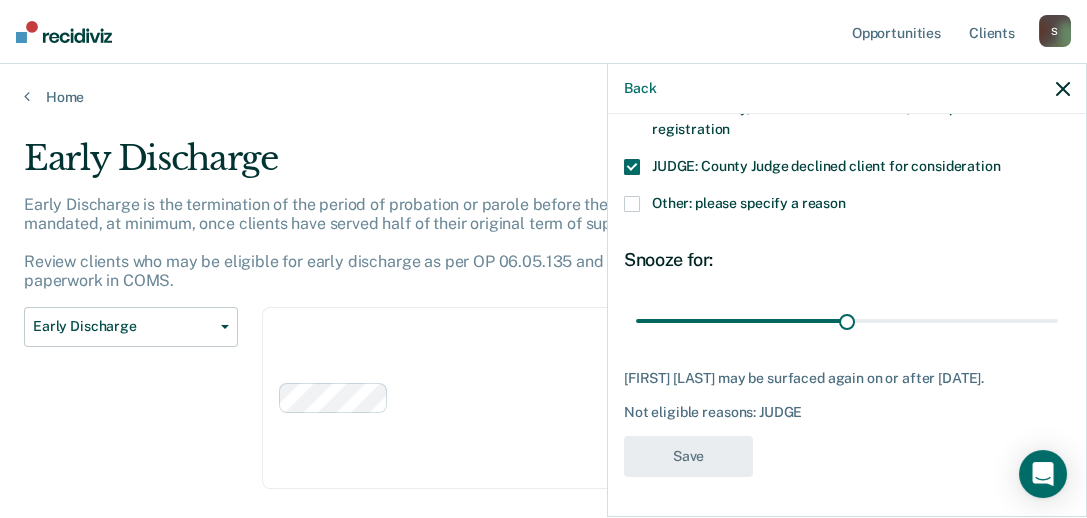 scroll, scrollTop: 790, scrollLeft: 0, axis: vertical 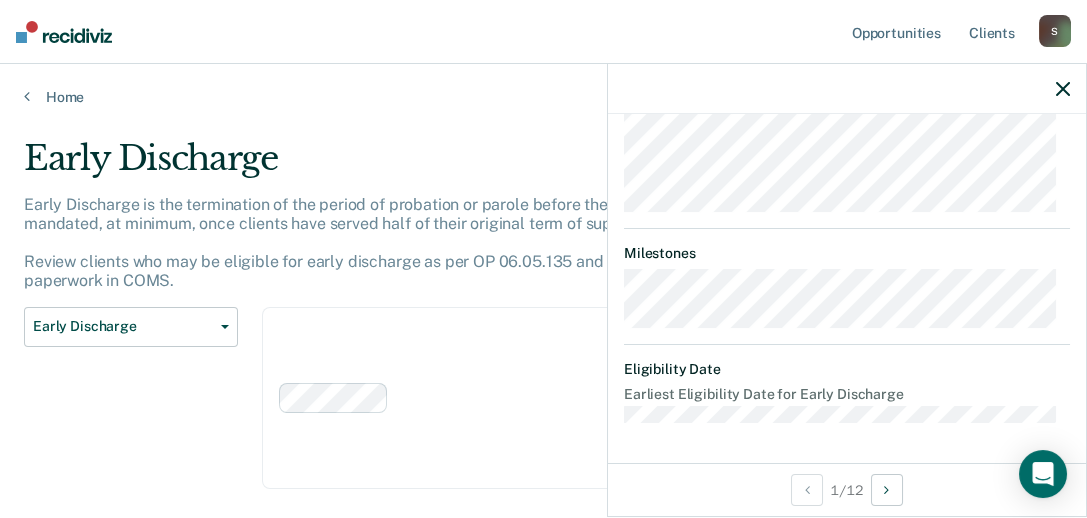 click 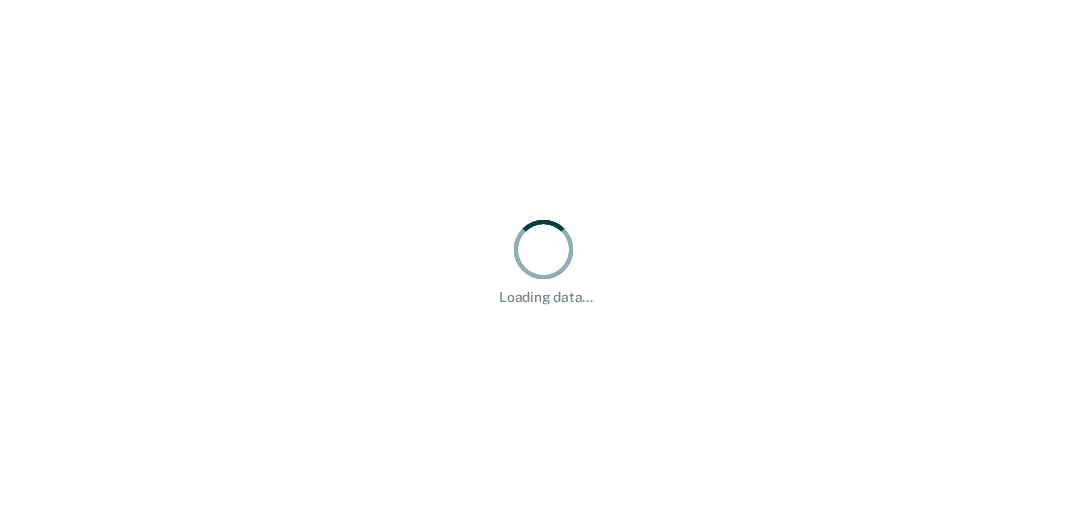 scroll, scrollTop: 0, scrollLeft: 0, axis: both 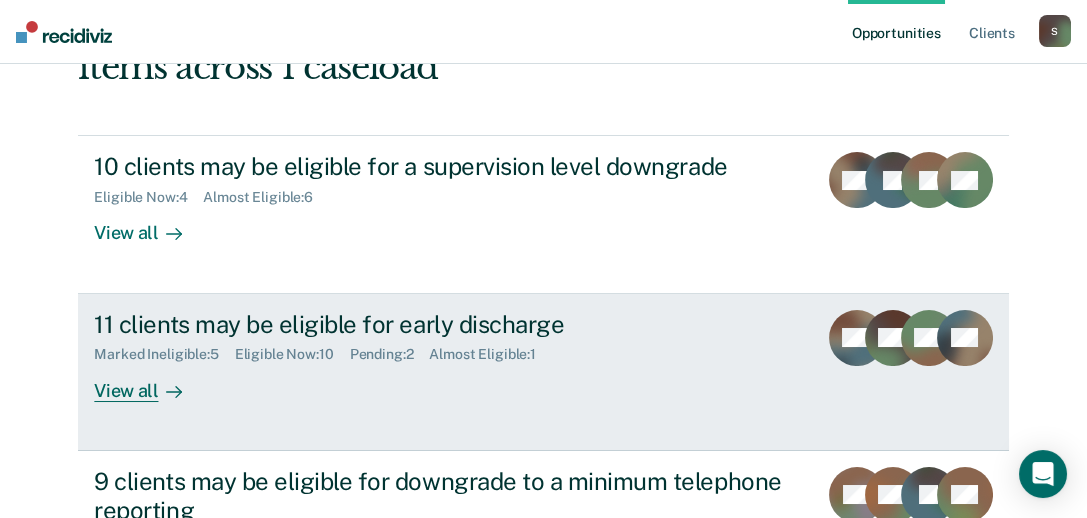 click on "View all" at bounding box center [150, 382] 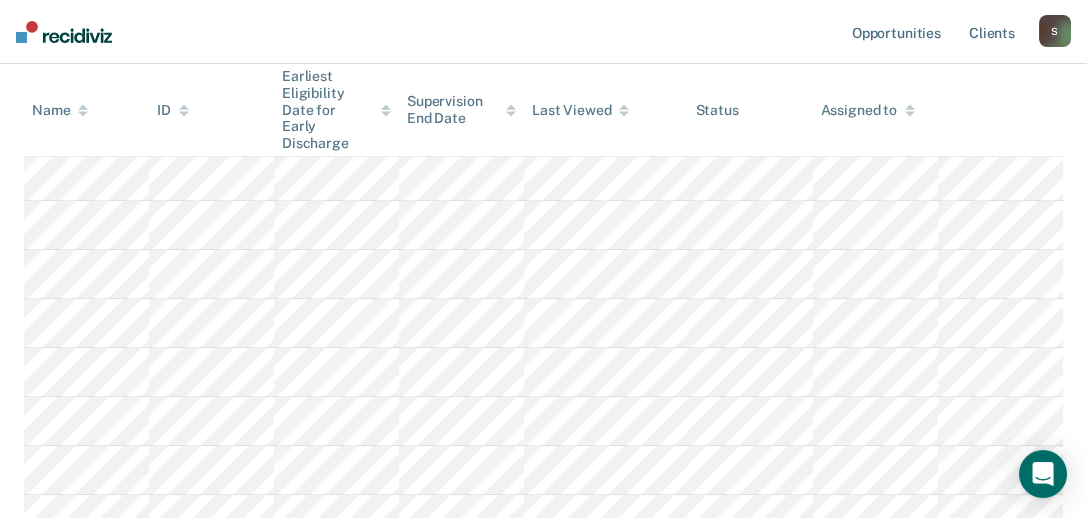 scroll, scrollTop: 400, scrollLeft: 0, axis: vertical 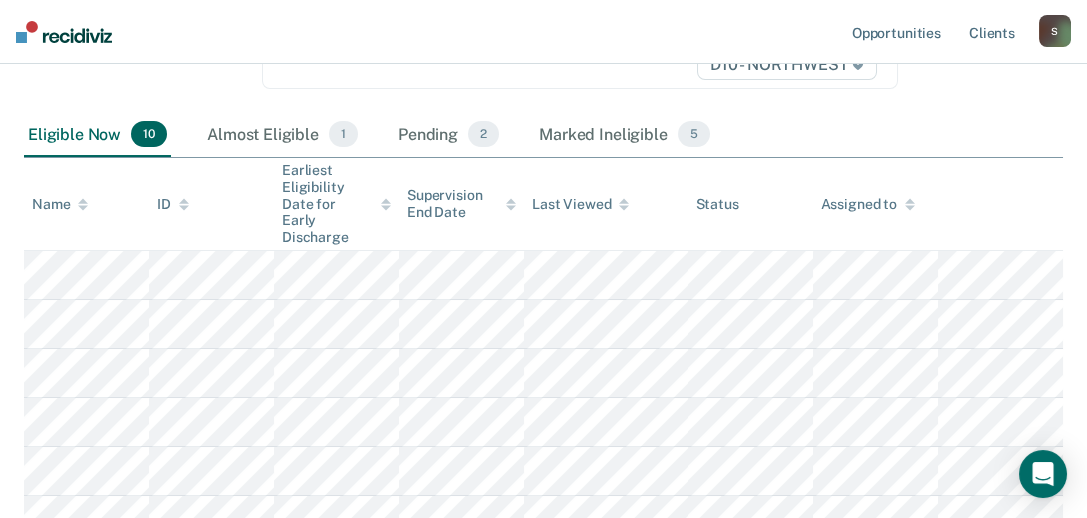 click on "Early Discharge Classification Review Early Discharge Minimum Telephone Reporting Overdue for Discharge Supervision Level Mismatch" at bounding box center (131, 10) 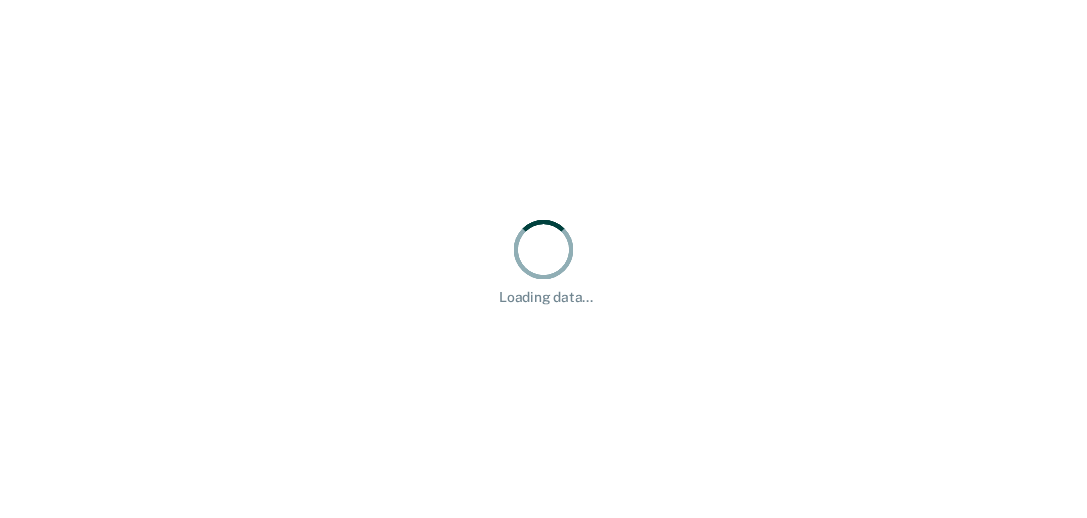 scroll, scrollTop: 0, scrollLeft: 0, axis: both 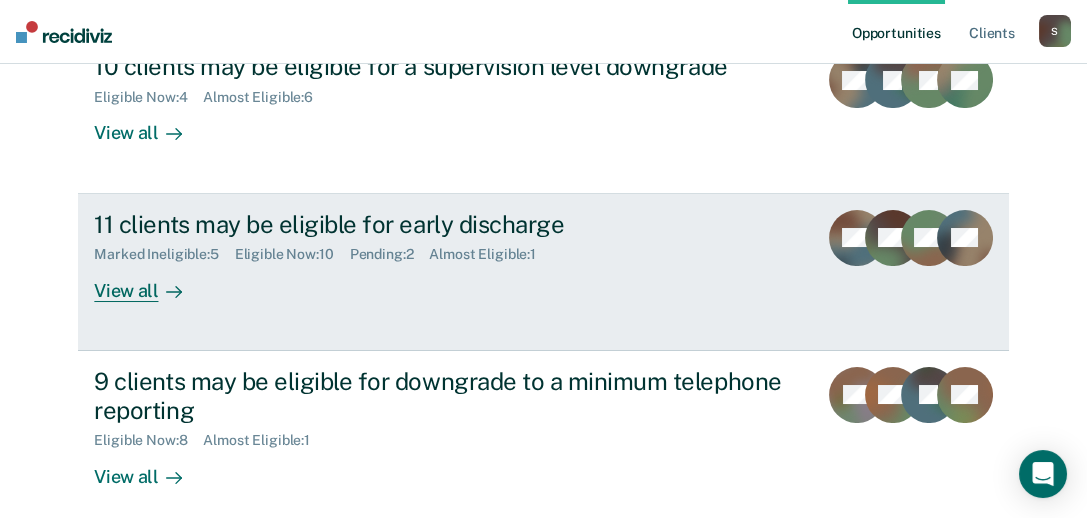 click on "View all" at bounding box center (150, 282) 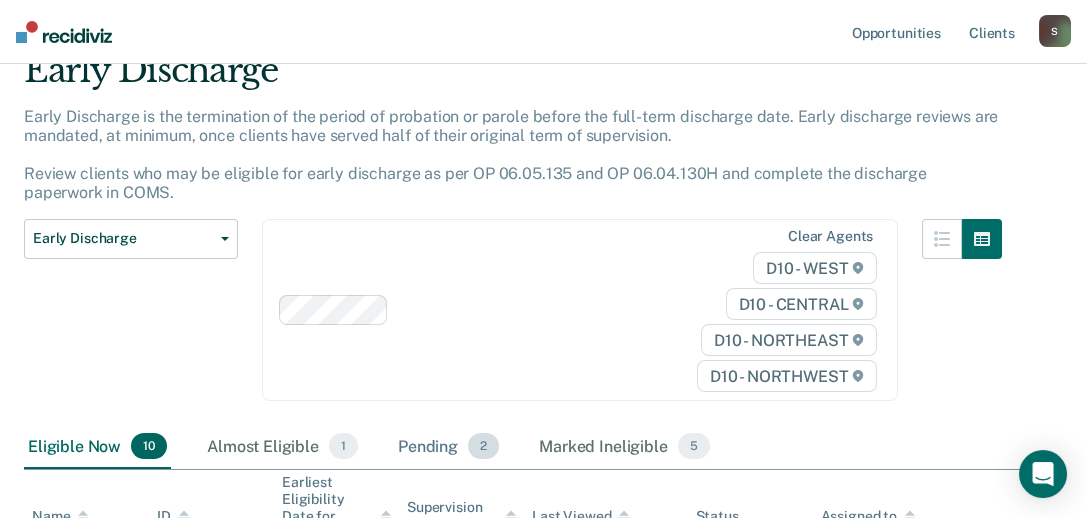 scroll, scrollTop: 299, scrollLeft: 0, axis: vertical 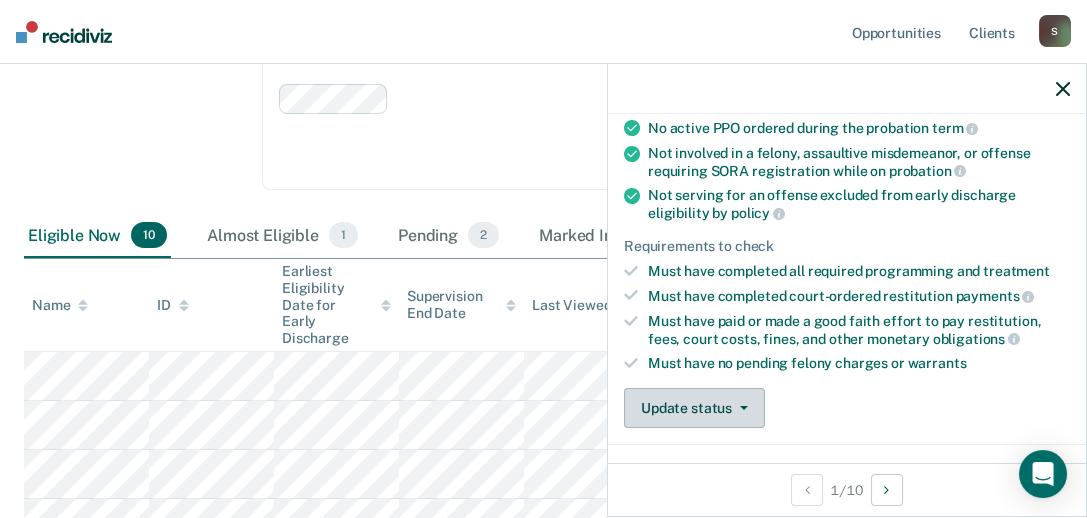 click on "Update status" at bounding box center (694, 408) 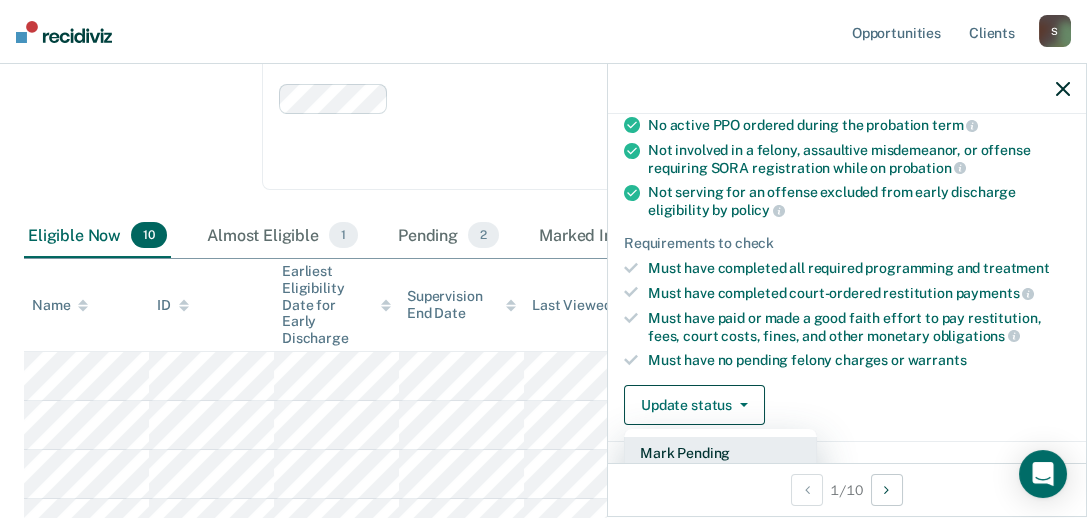 scroll, scrollTop: 303, scrollLeft: 0, axis: vertical 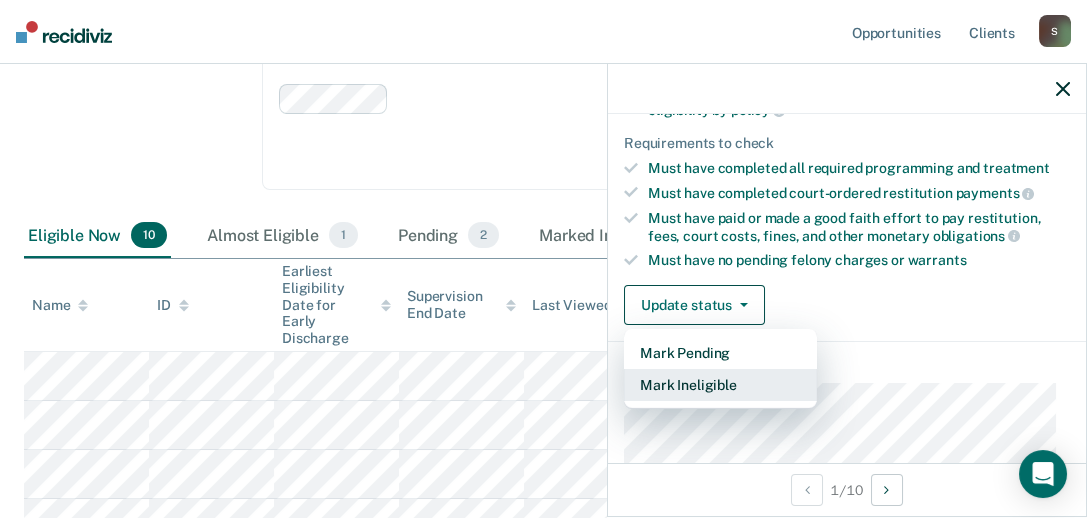 click on "Mark Ineligible" at bounding box center [720, 385] 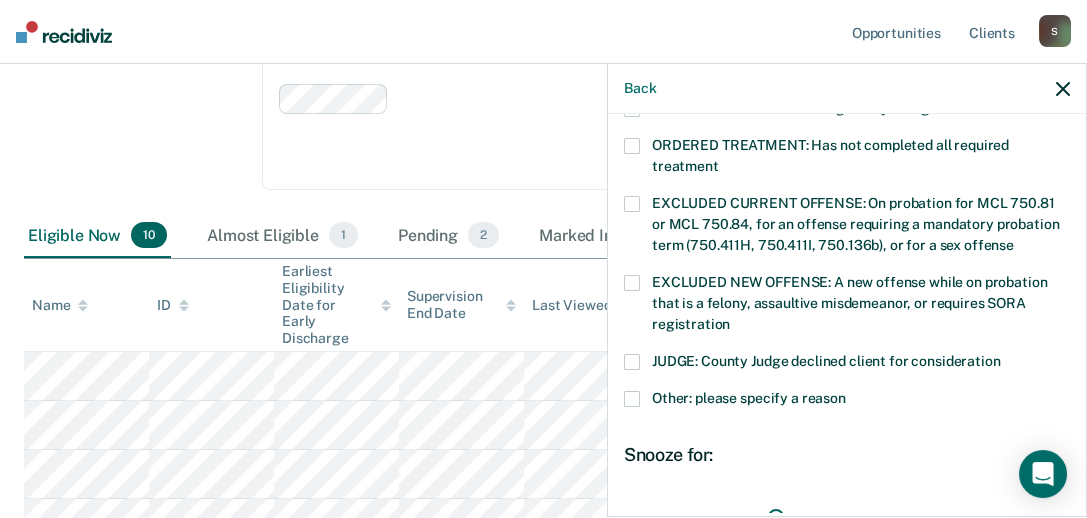 scroll, scrollTop: 703, scrollLeft: 0, axis: vertical 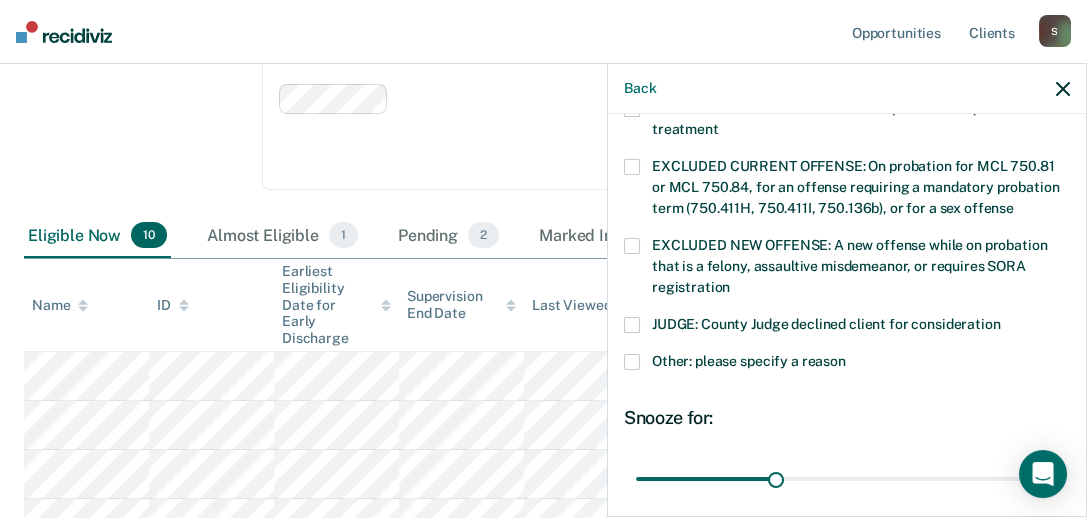click at bounding box center [632, 325] 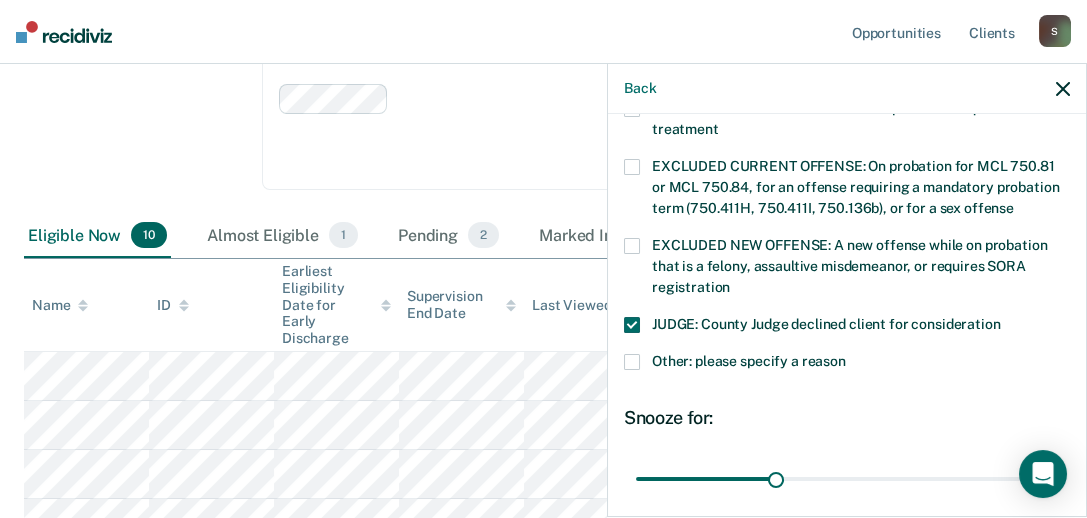 scroll, scrollTop: 874, scrollLeft: 0, axis: vertical 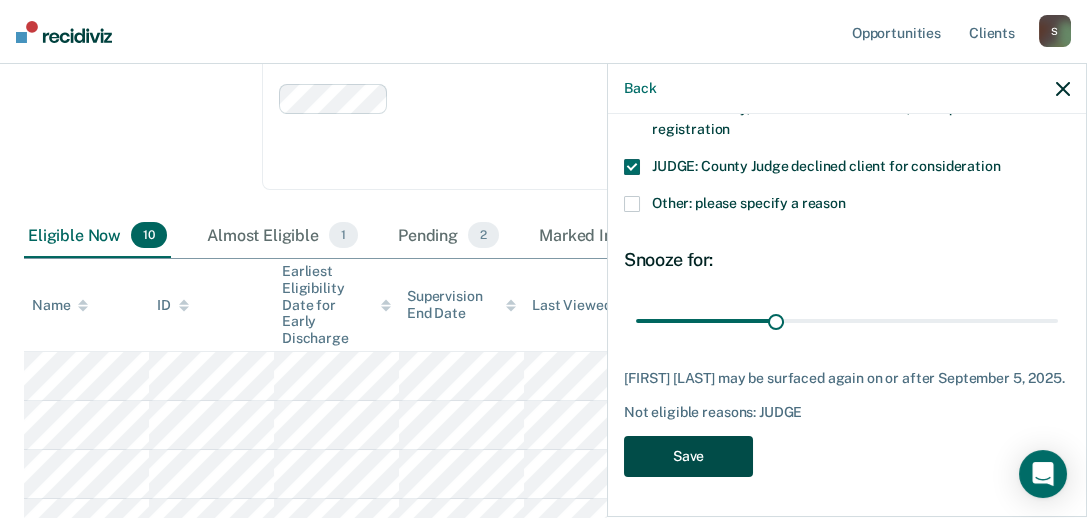 click on "Save" at bounding box center (688, 456) 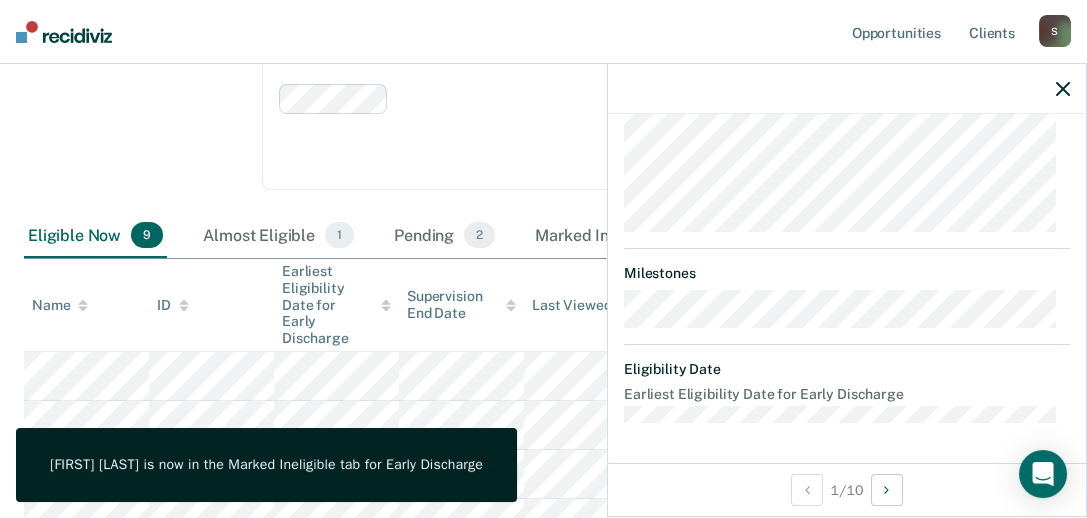 scroll, scrollTop: 769, scrollLeft: 0, axis: vertical 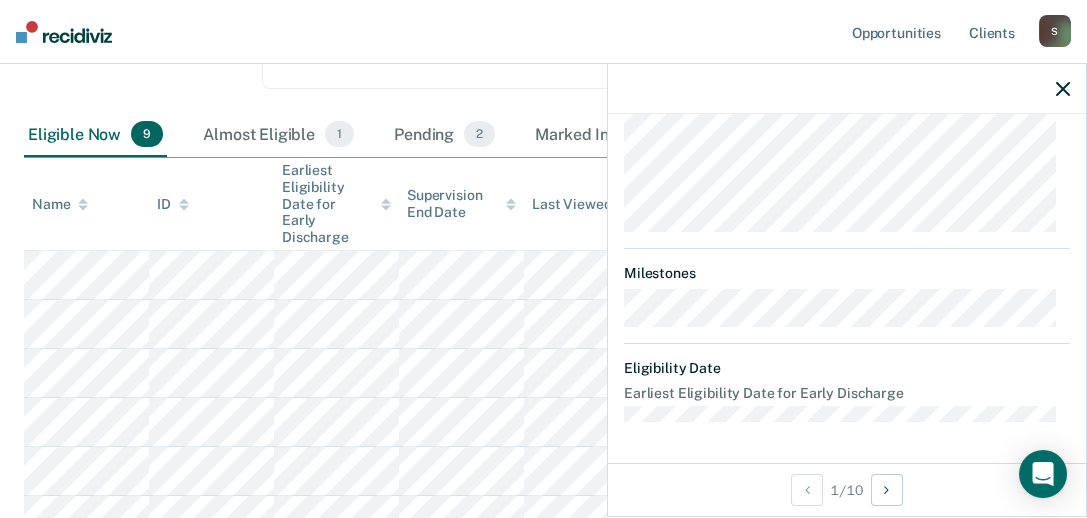 click 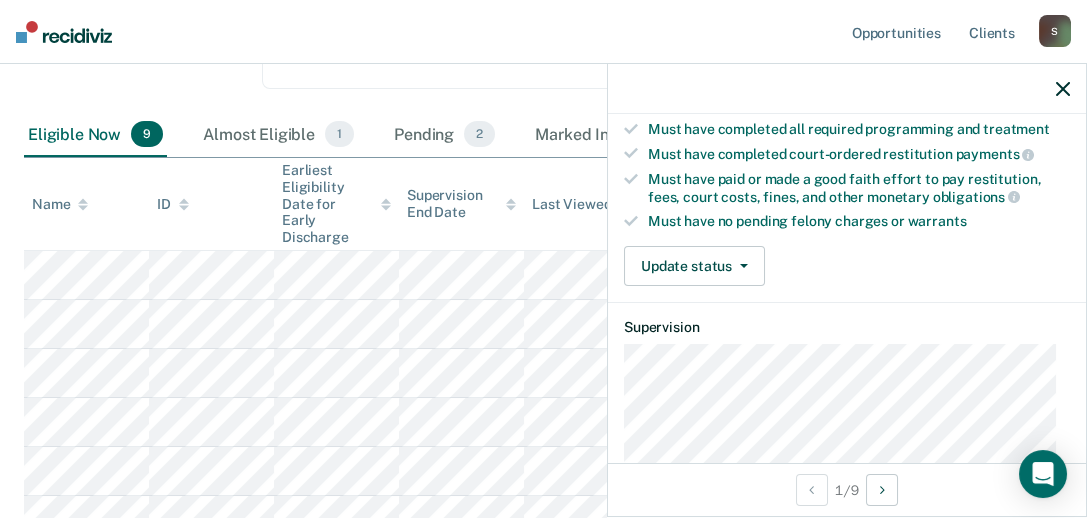 scroll, scrollTop: 400, scrollLeft: 0, axis: vertical 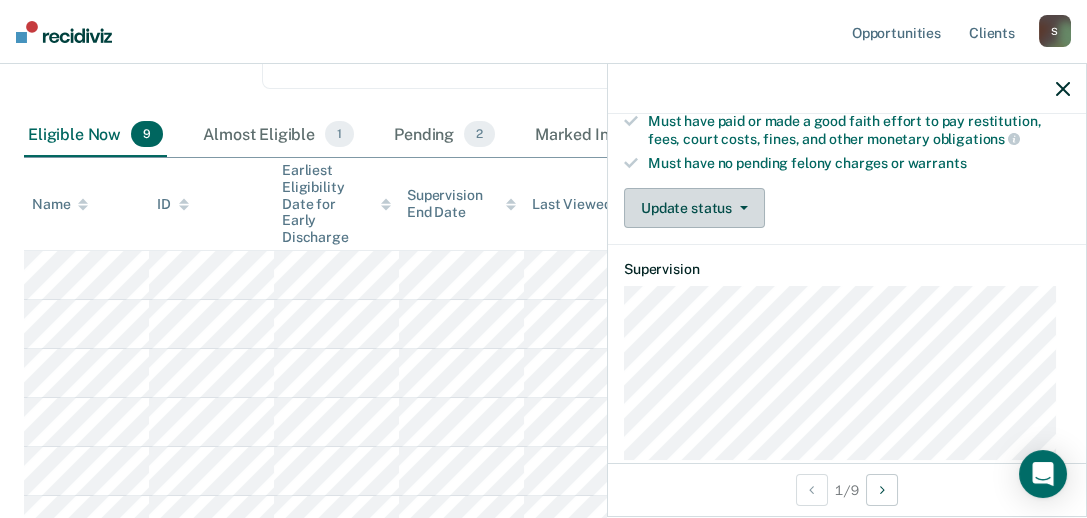 click on "Update status" at bounding box center [694, 208] 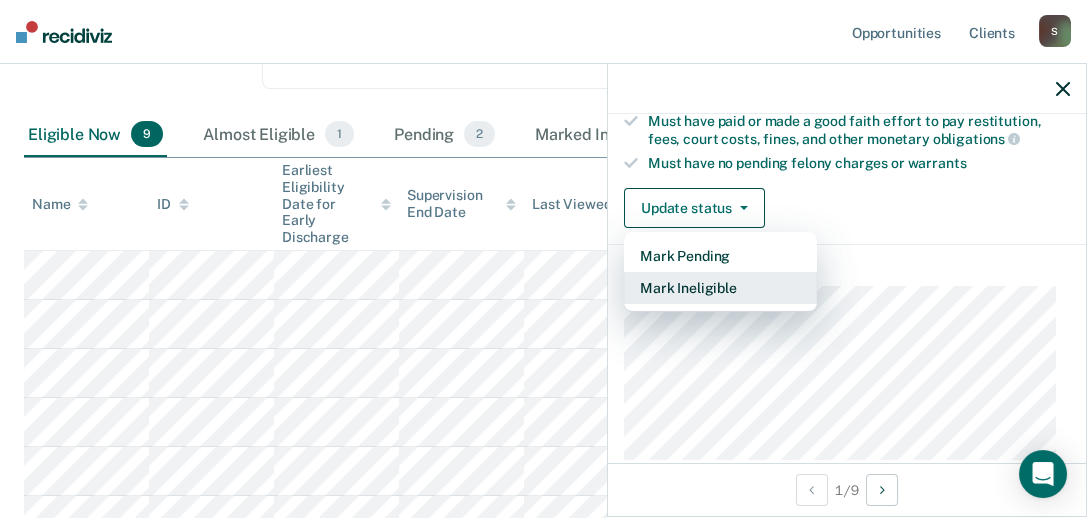 click on "Mark Ineligible" at bounding box center [720, 288] 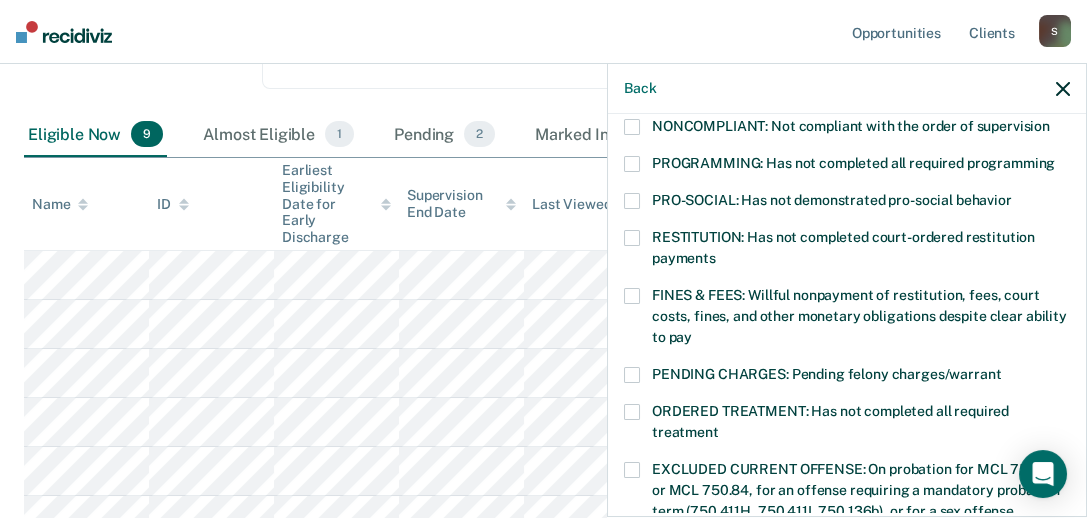 click at bounding box center (632, 164) 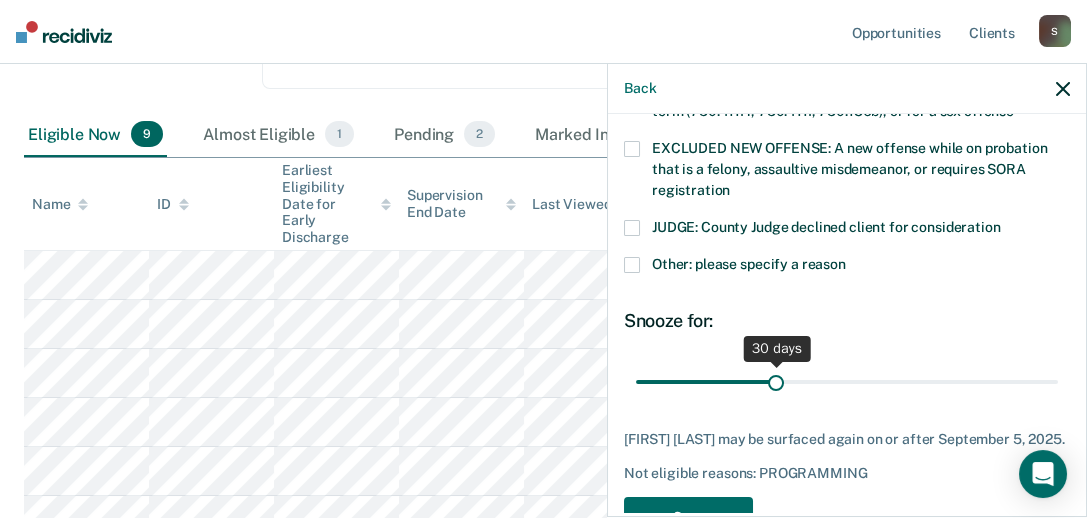 scroll, scrollTop: 874, scrollLeft: 0, axis: vertical 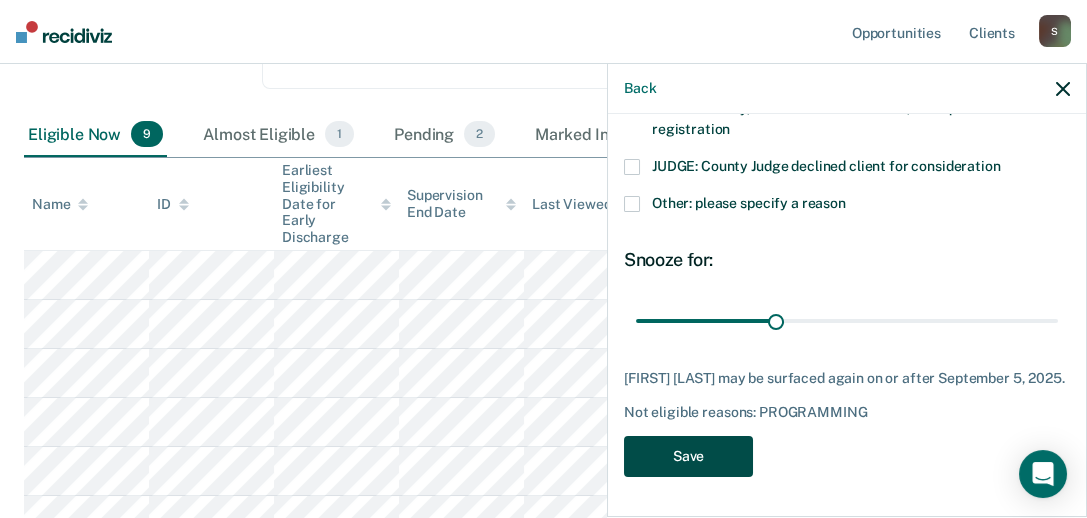 click on "Save" at bounding box center [688, 456] 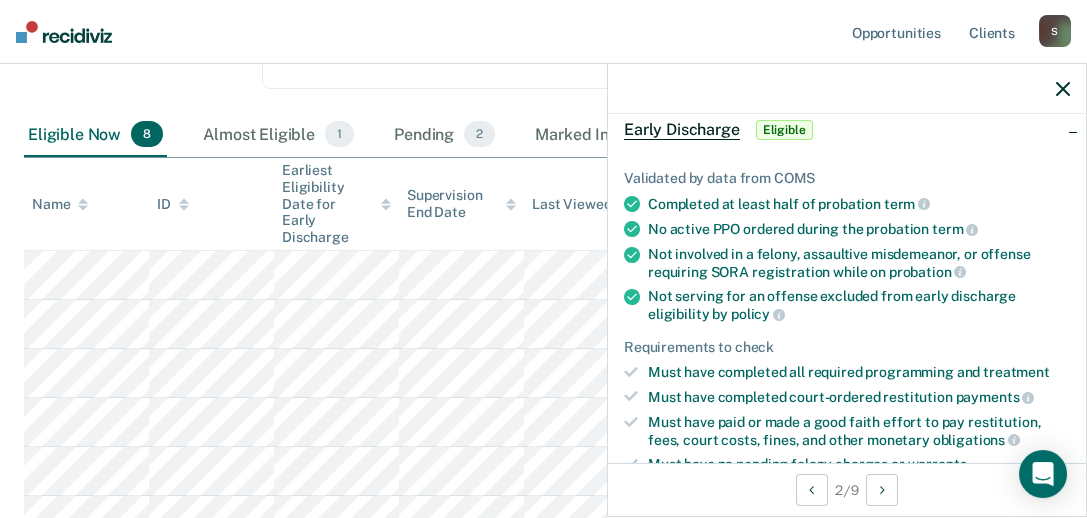 scroll, scrollTop: 200, scrollLeft: 0, axis: vertical 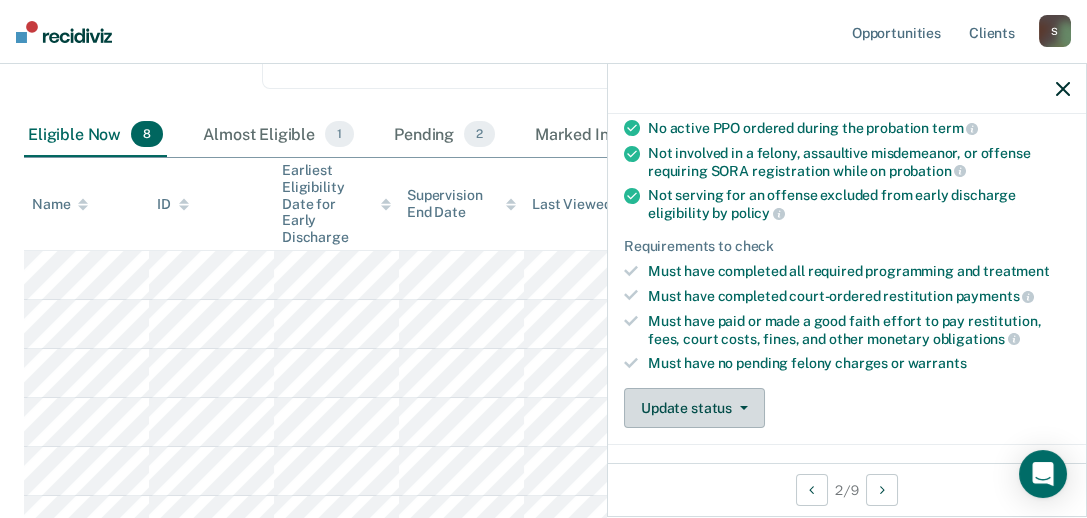 click on "Update status" at bounding box center [694, 408] 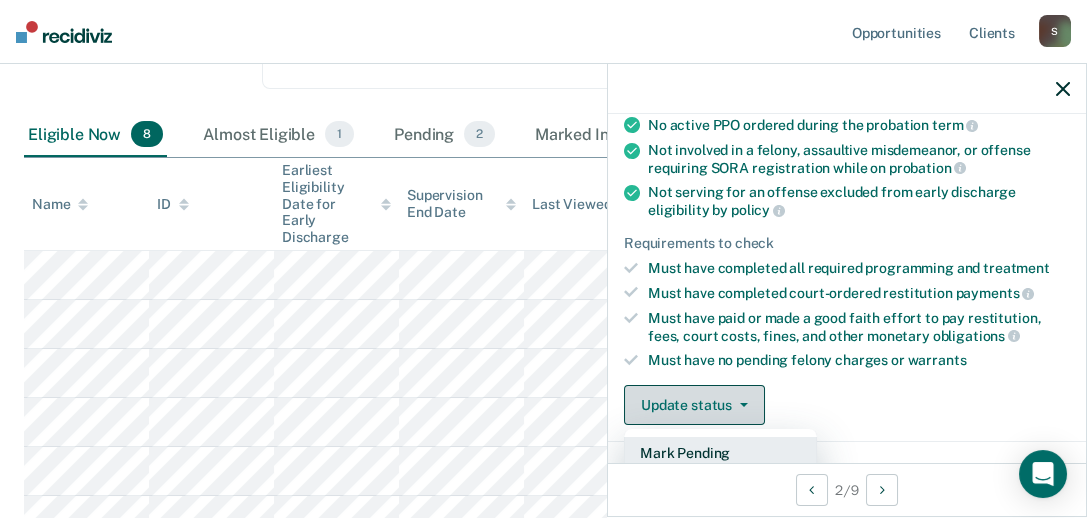 scroll, scrollTop: 303, scrollLeft: 0, axis: vertical 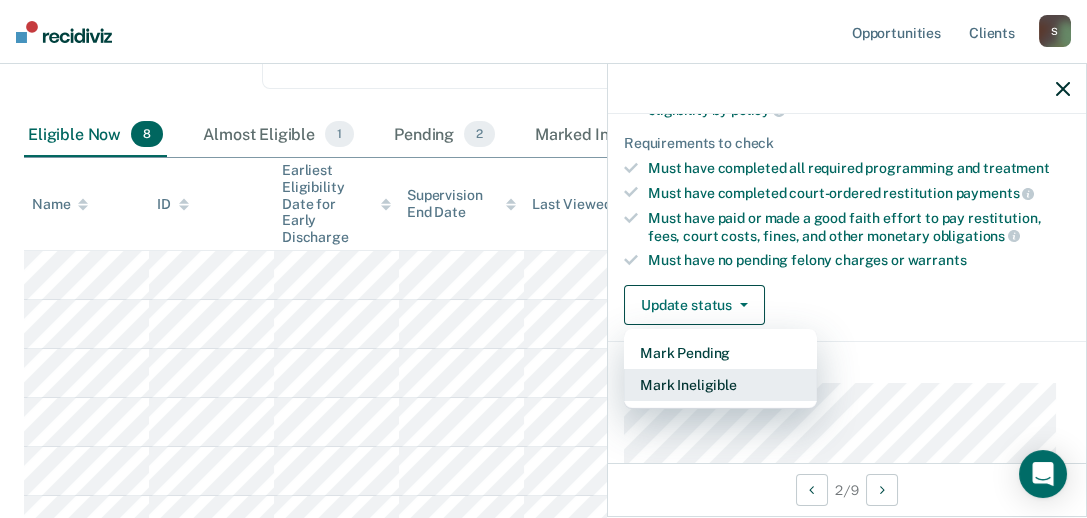 click on "Mark Ineligible" at bounding box center (720, 385) 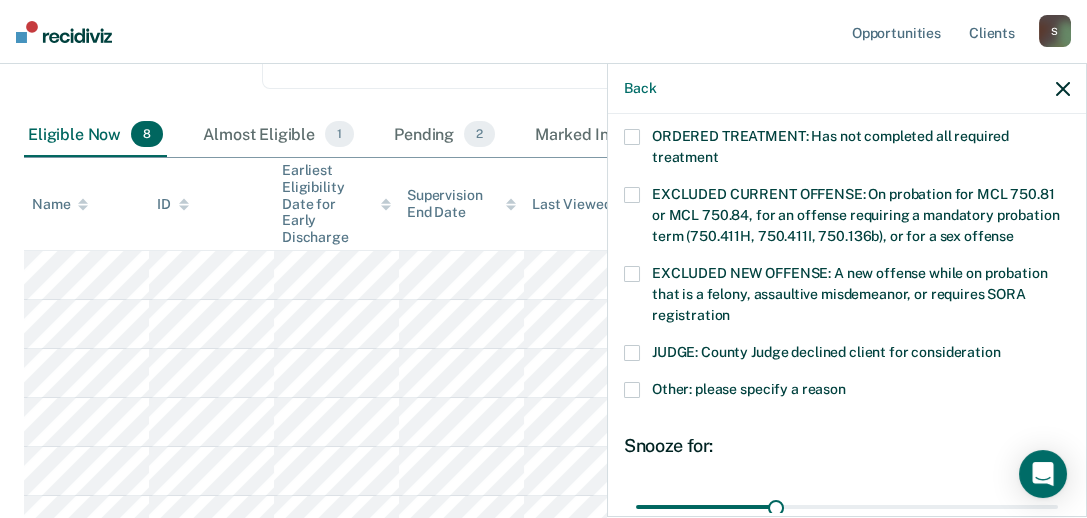 scroll, scrollTop: 703, scrollLeft: 0, axis: vertical 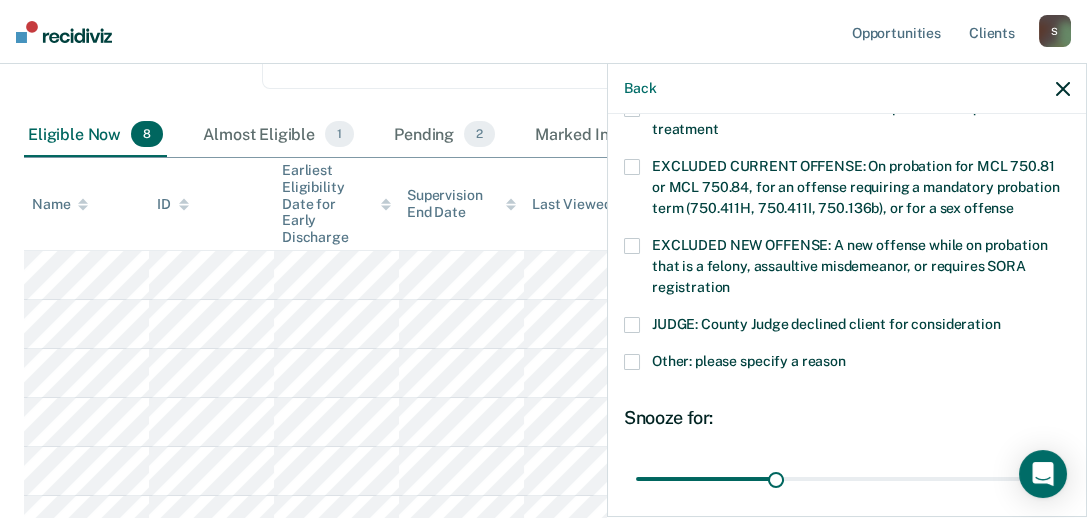 click at bounding box center (632, 362) 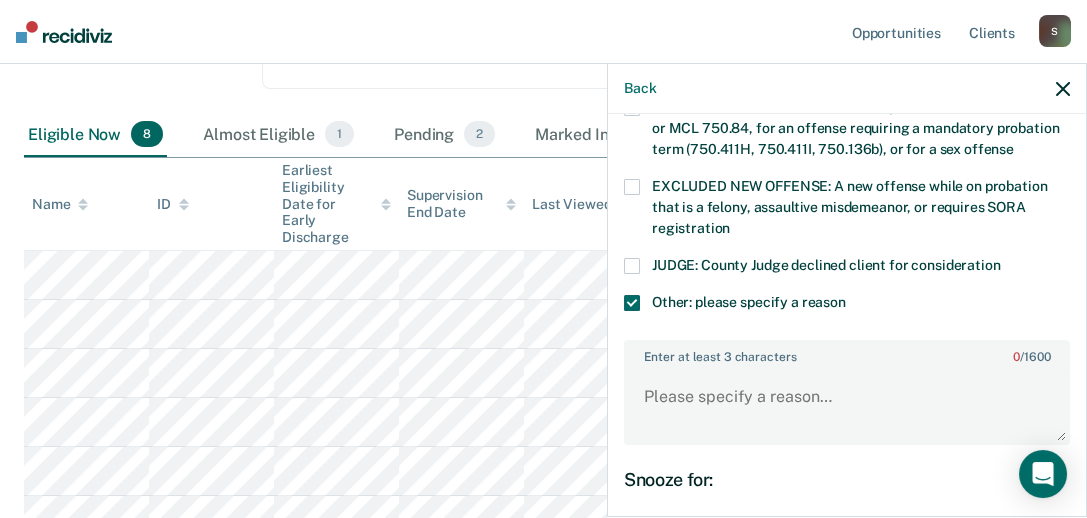 scroll, scrollTop: 803, scrollLeft: 0, axis: vertical 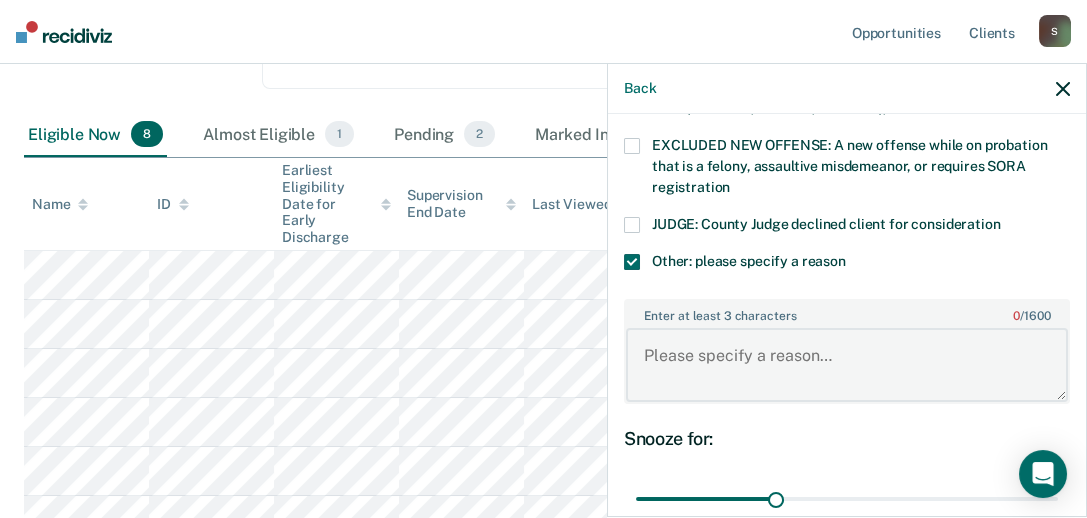 click on "Enter at least 3 characters 0  /  1600" at bounding box center [847, 365] 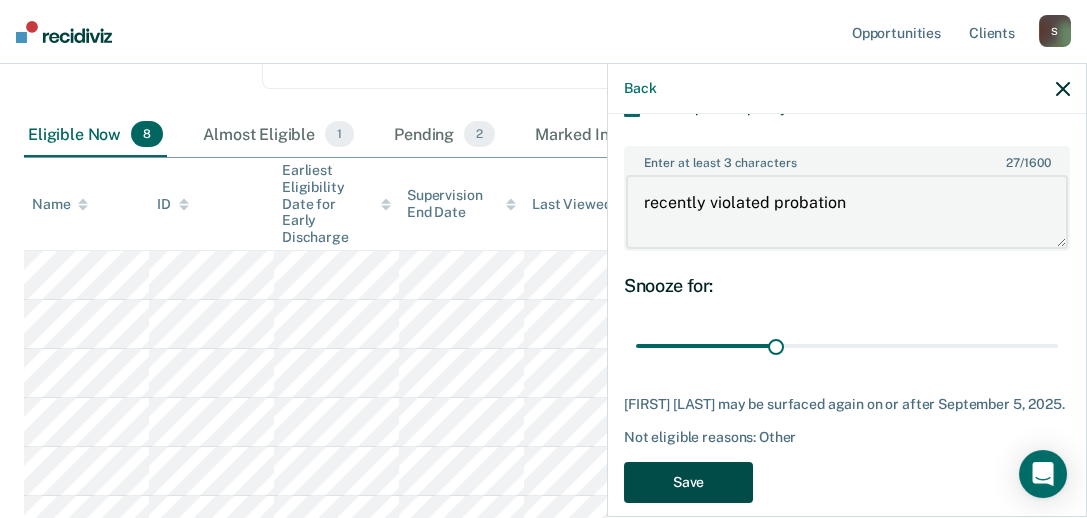 scroll, scrollTop: 994, scrollLeft: 0, axis: vertical 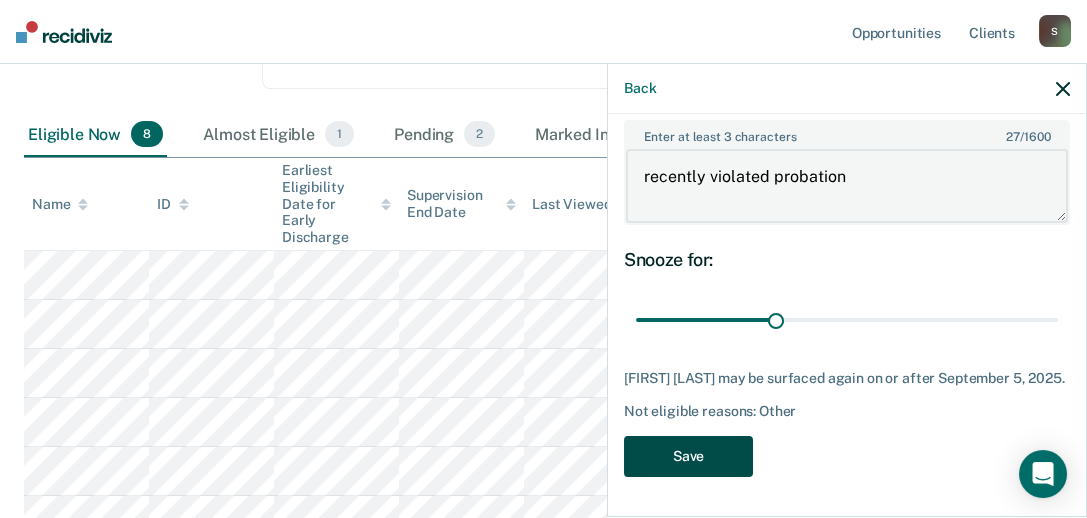 type on "recently violated probation" 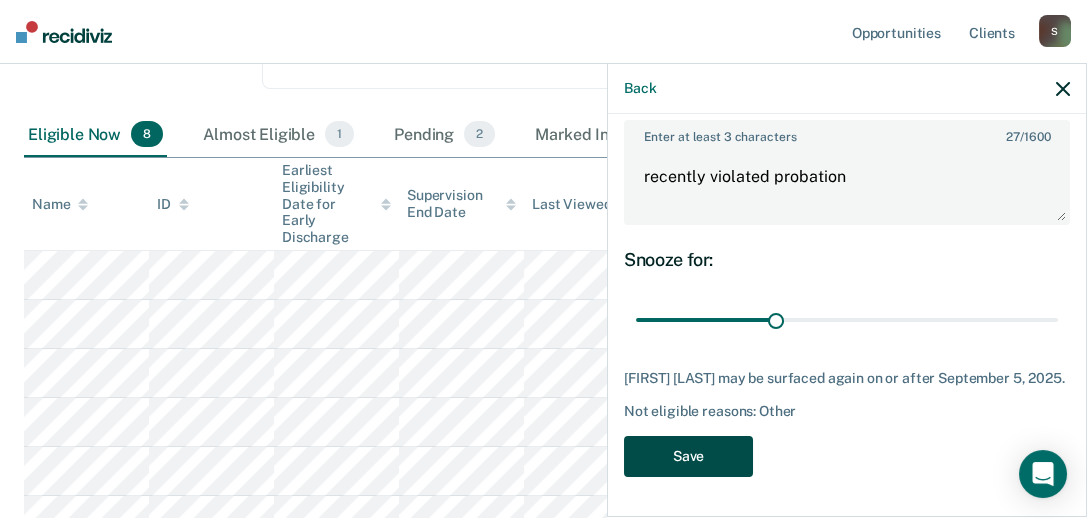click on "Save" at bounding box center (688, 456) 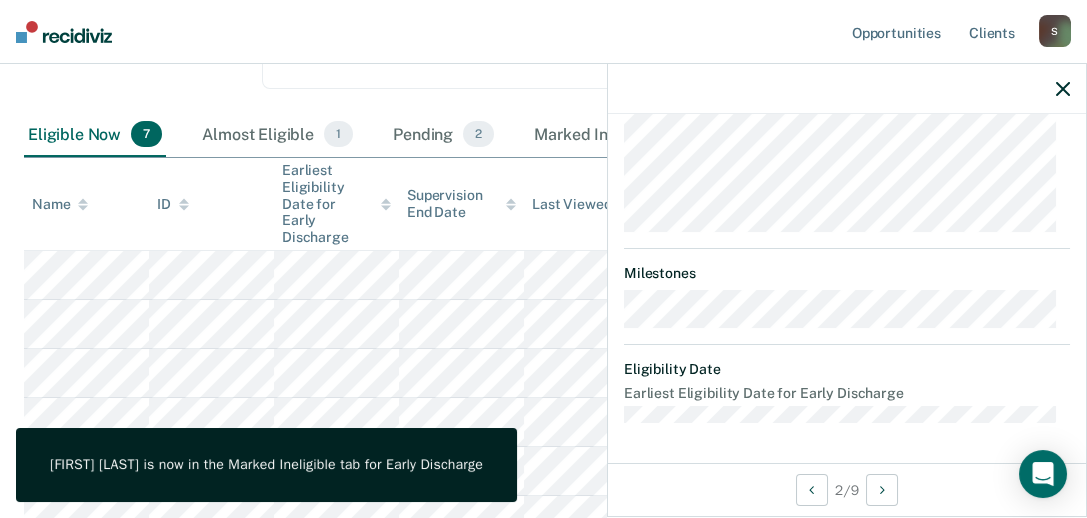 scroll, scrollTop: 802, scrollLeft: 0, axis: vertical 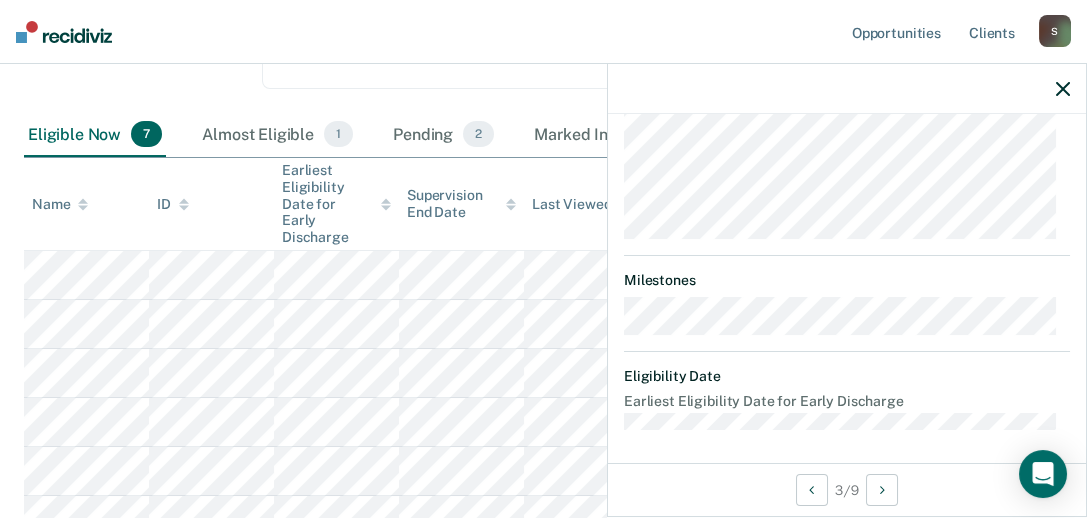click 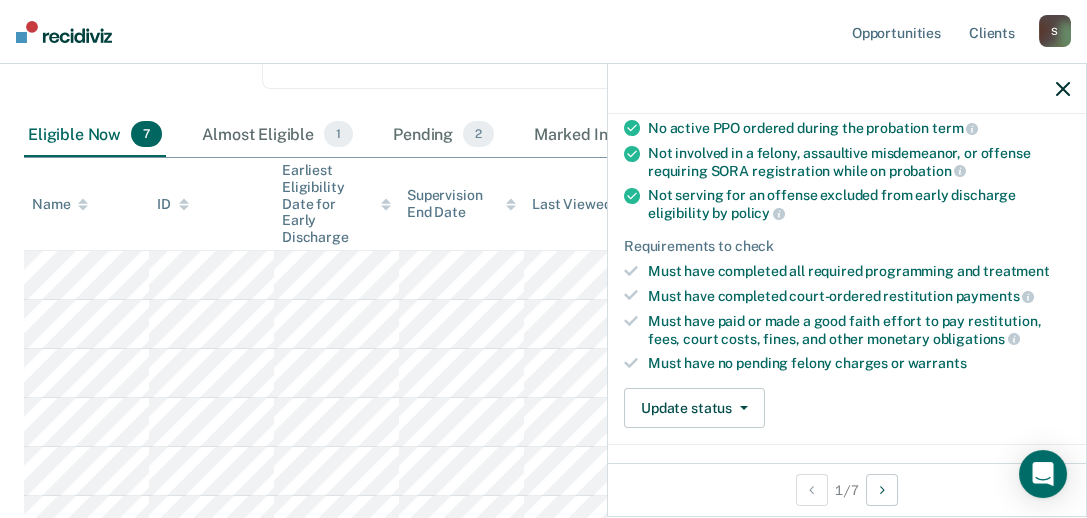 scroll, scrollTop: 299, scrollLeft: 0, axis: vertical 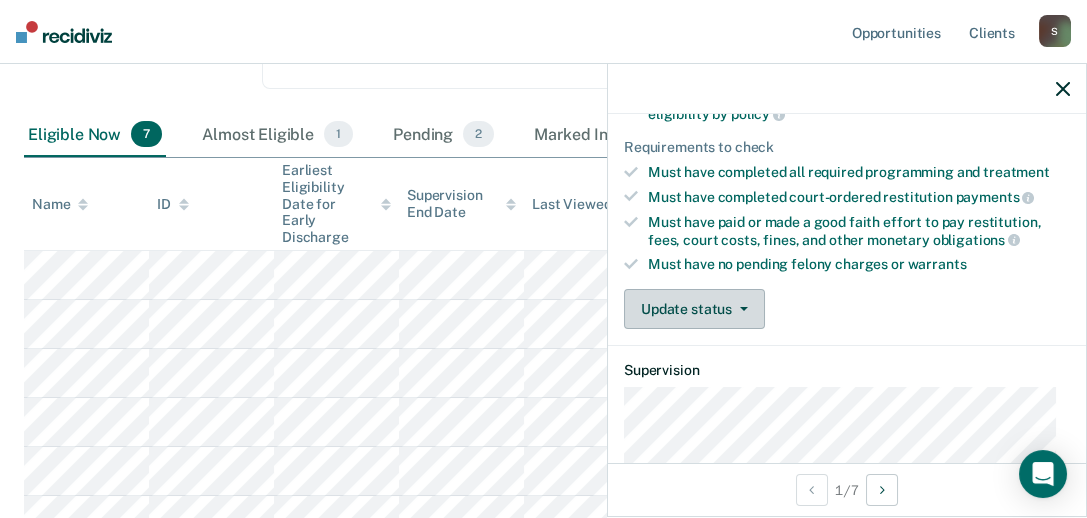 click on "Update status" at bounding box center [694, 309] 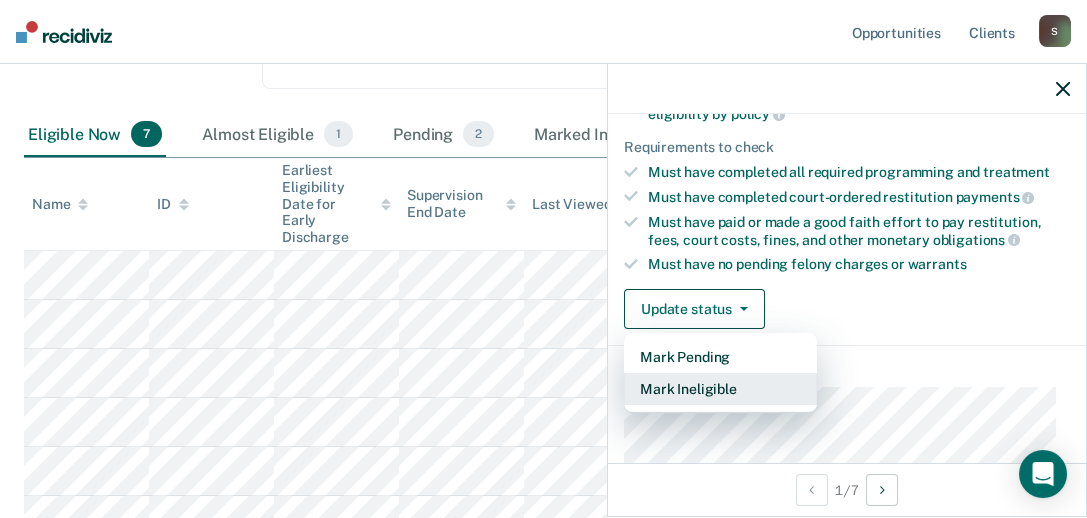 click on "Mark Ineligible" at bounding box center [720, 389] 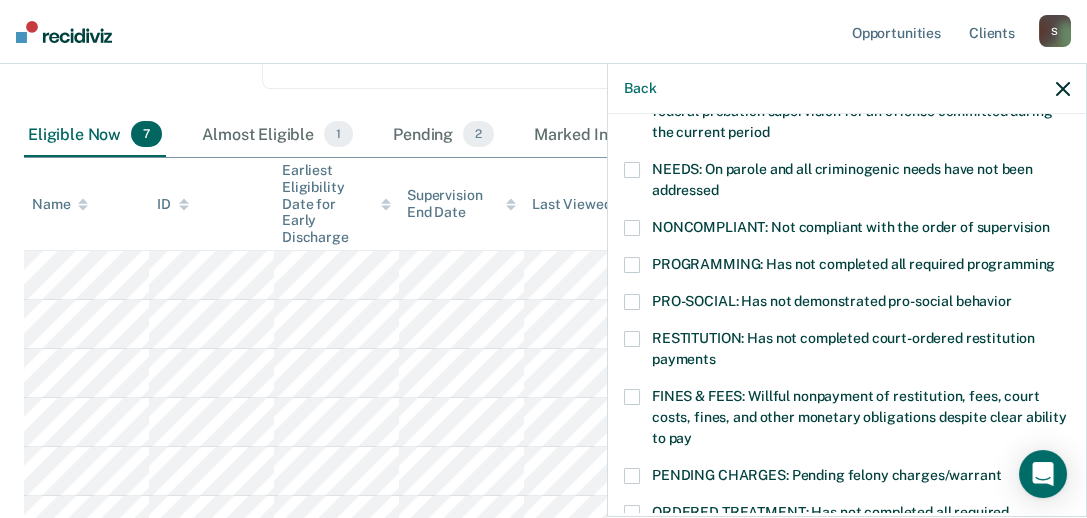 click at bounding box center (632, 265) 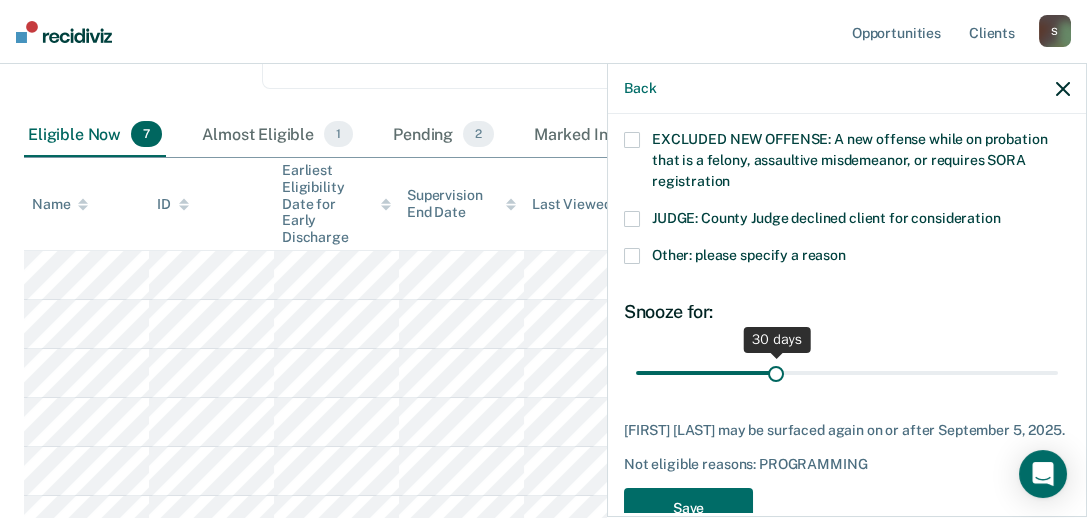 scroll, scrollTop: 857, scrollLeft: 0, axis: vertical 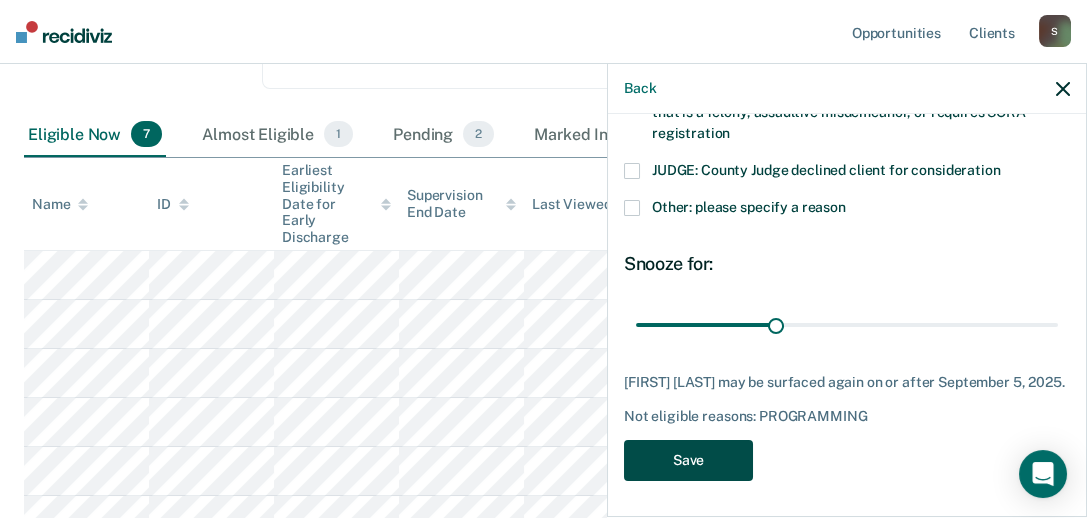 click on "Save" at bounding box center [688, 460] 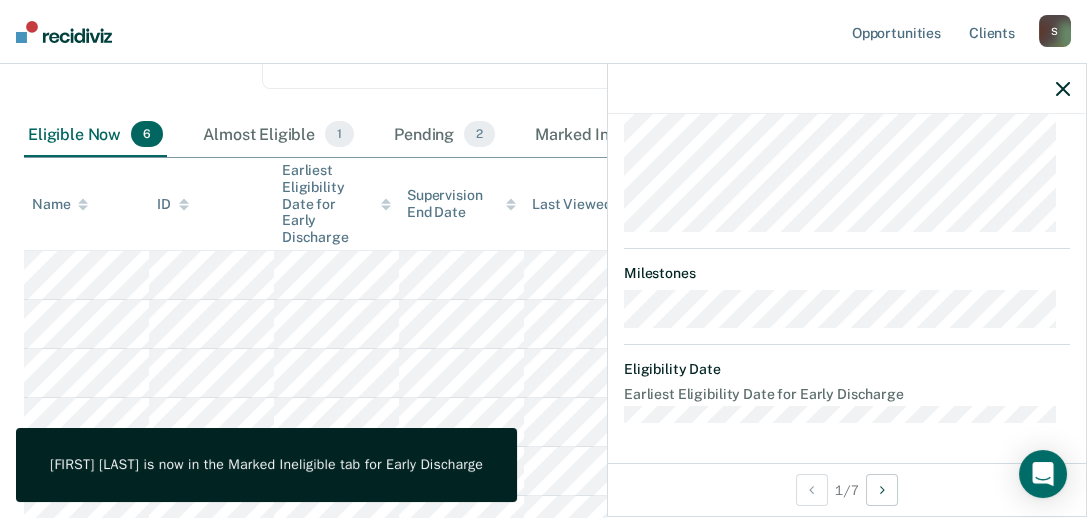 scroll, scrollTop: 769, scrollLeft: 0, axis: vertical 